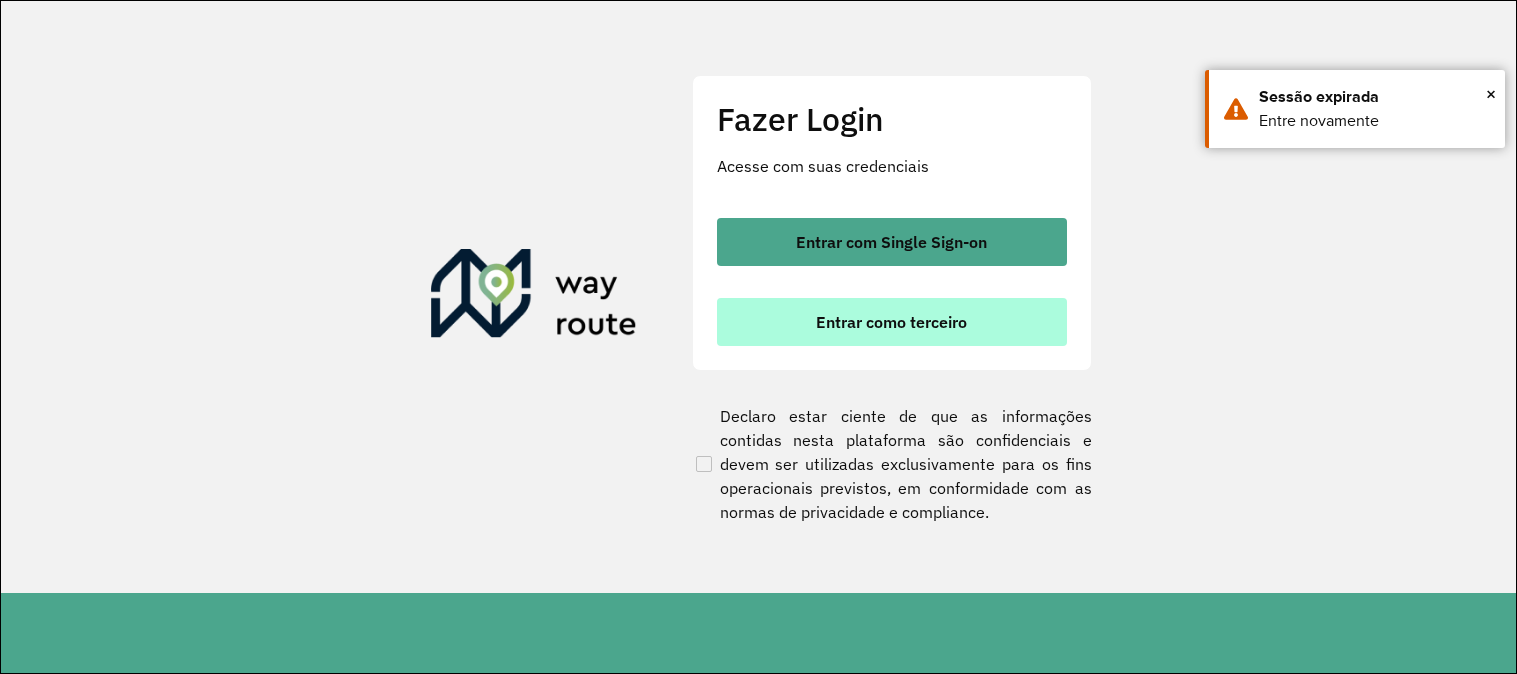 scroll, scrollTop: 0, scrollLeft: 0, axis: both 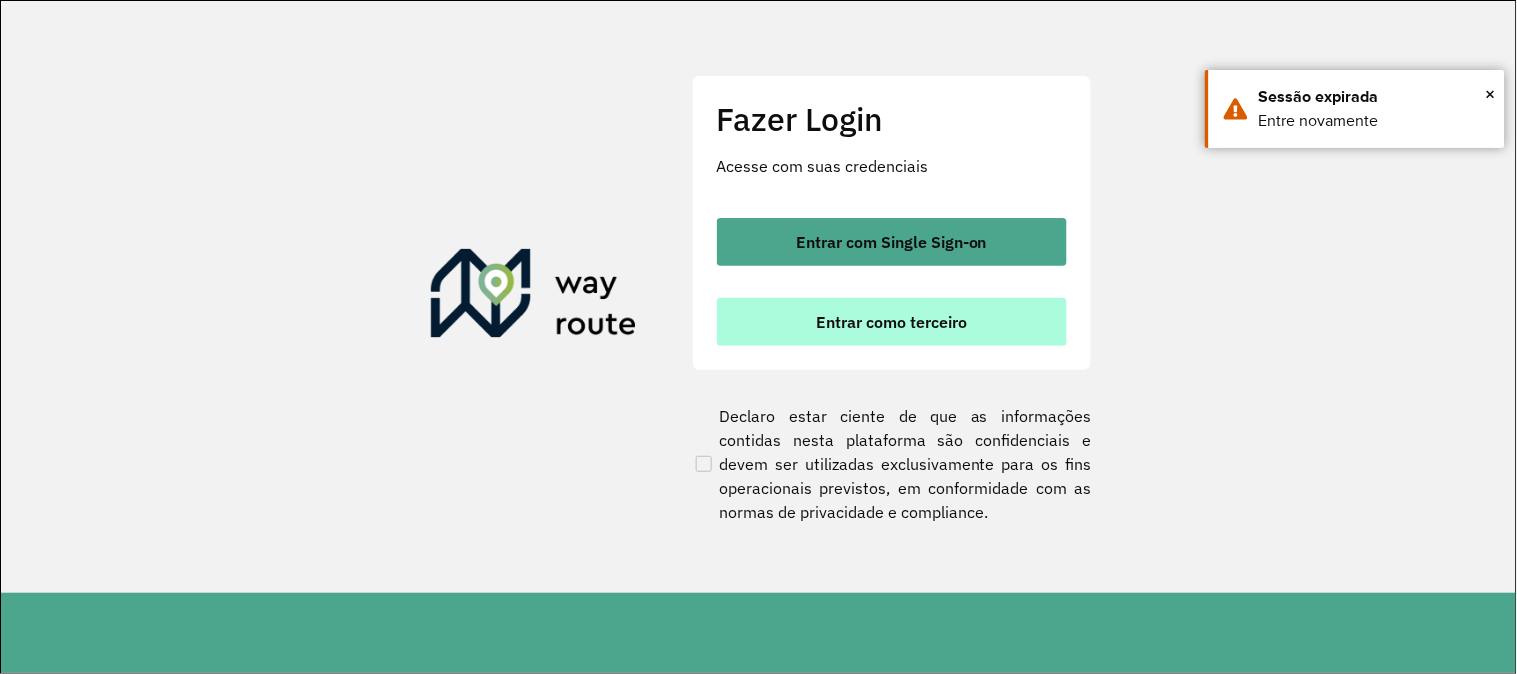 click on "Entrar como terceiro" at bounding box center (892, 322) 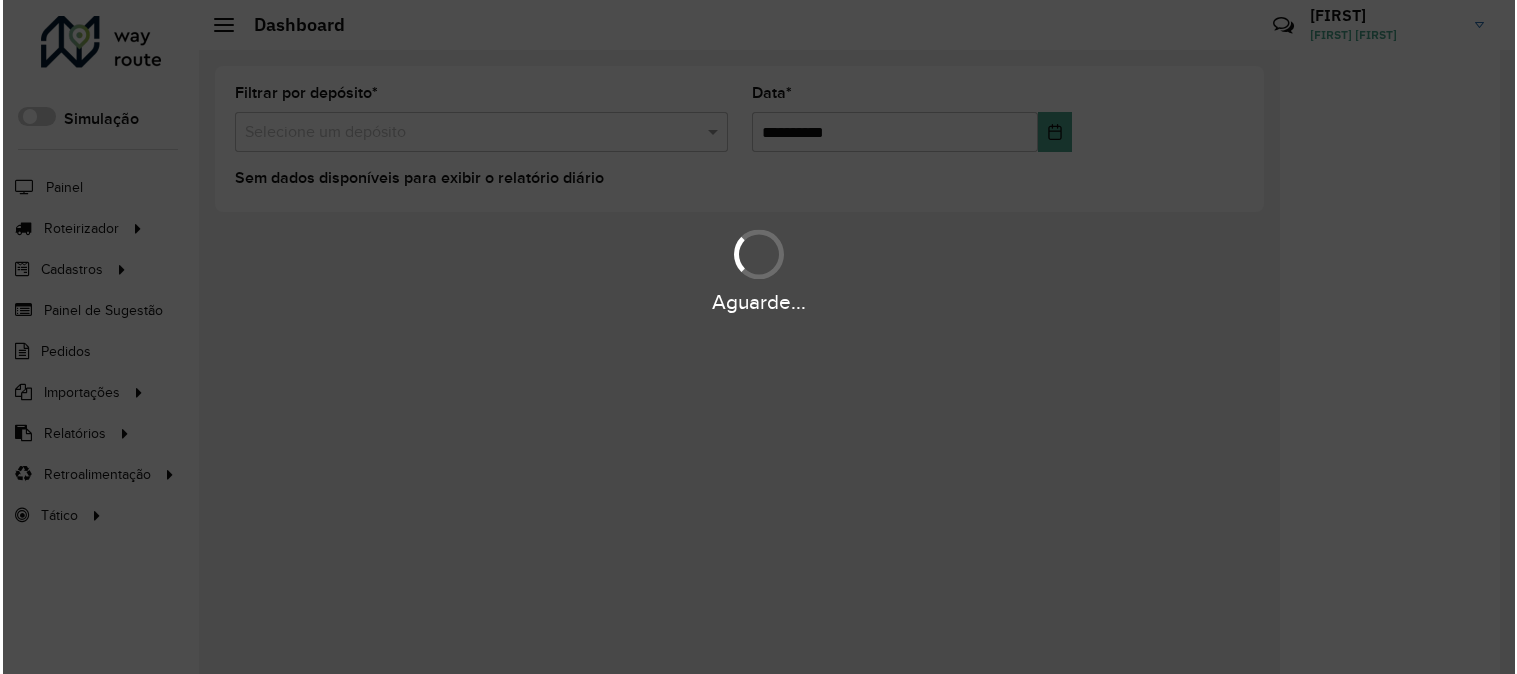 scroll, scrollTop: 0, scrollLeft: 0, axis: both 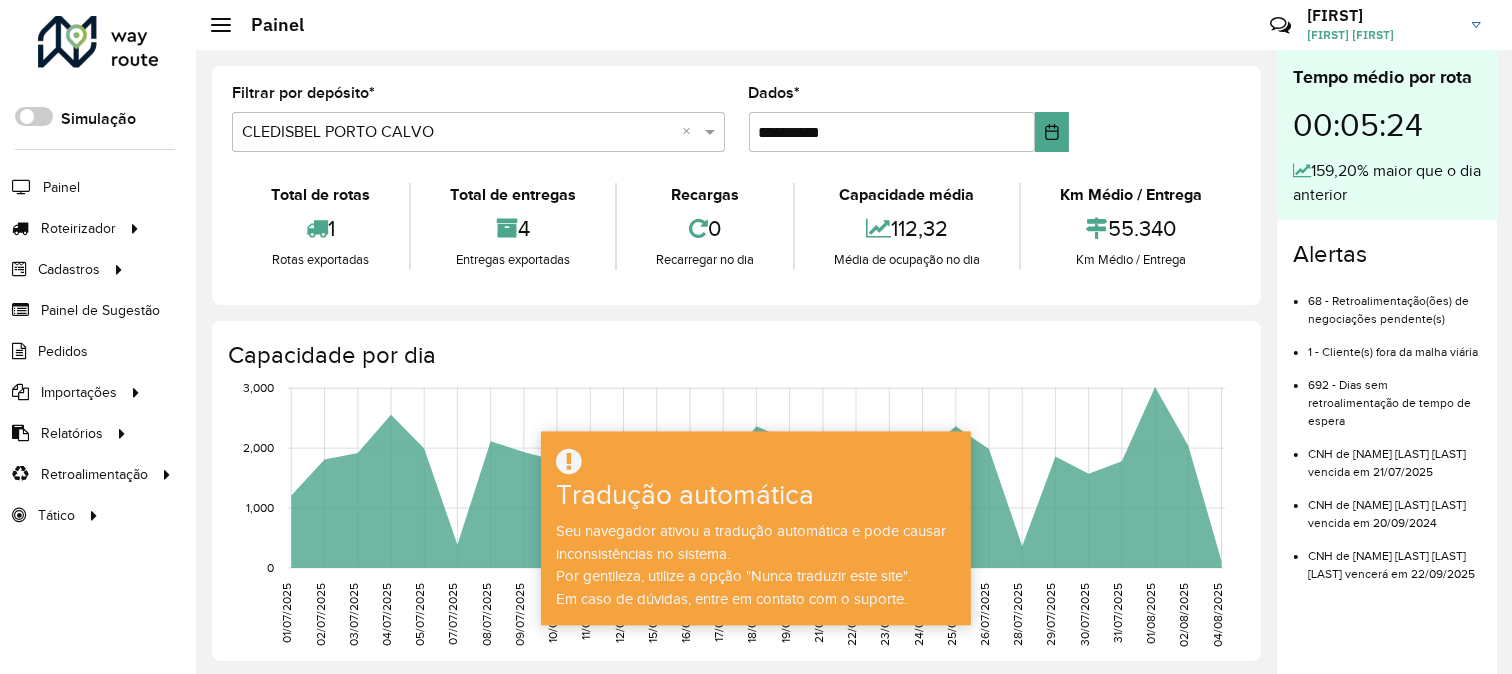 click on "**********" 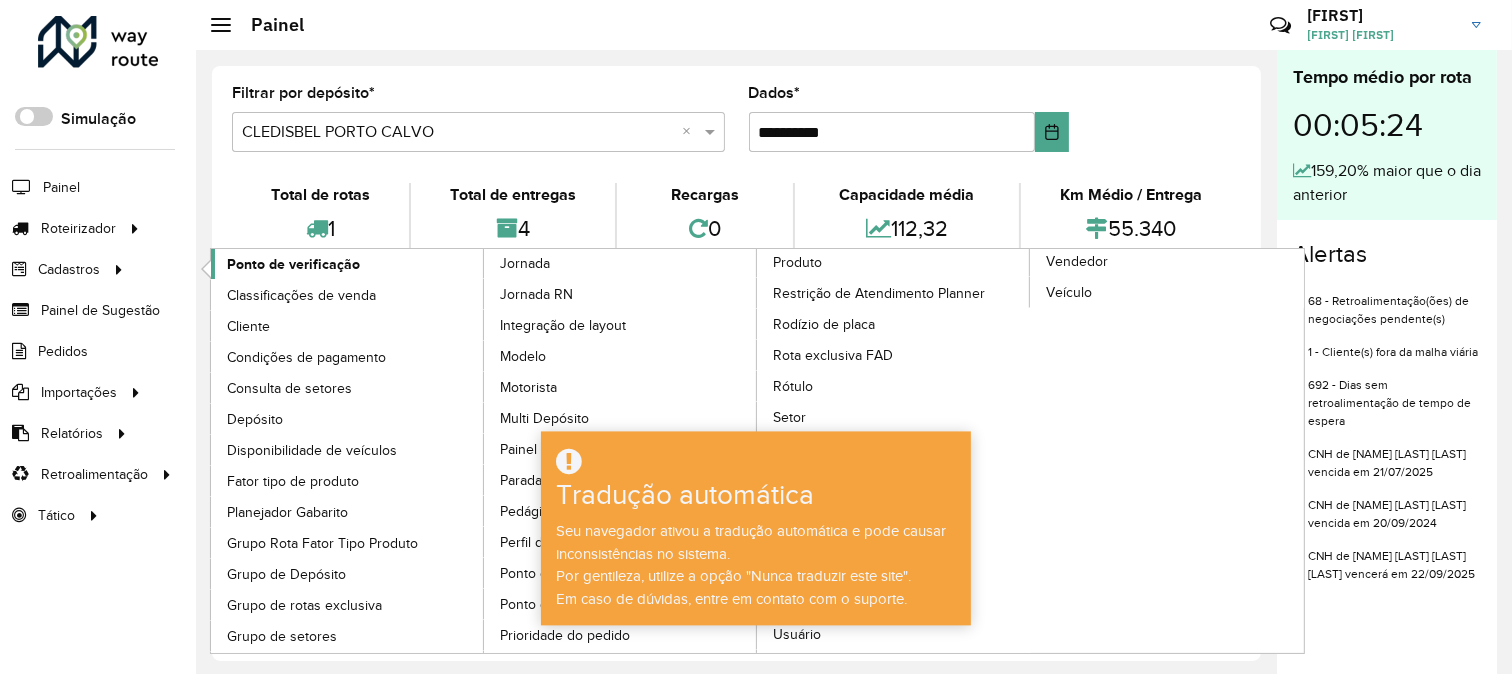 click on "Ponto de verificação" 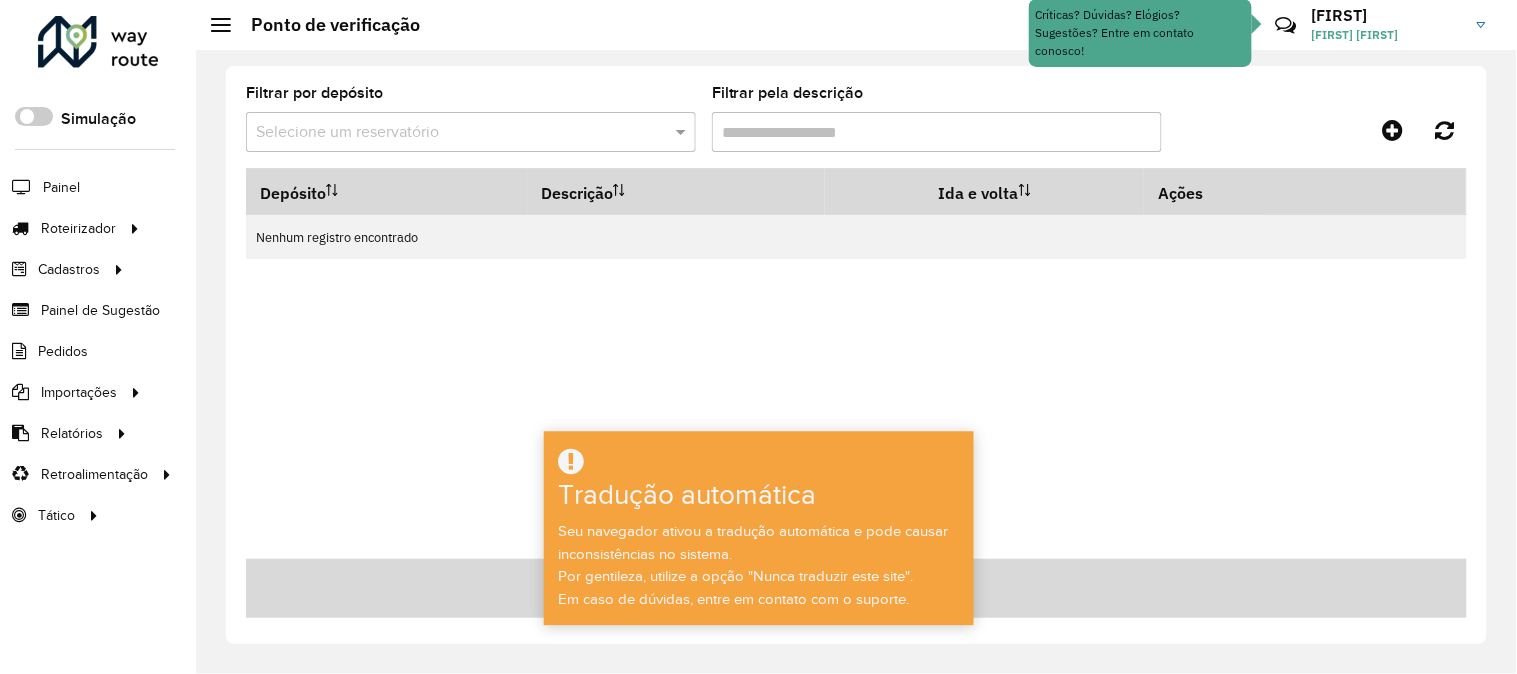 click at bounding box center (759, 462) 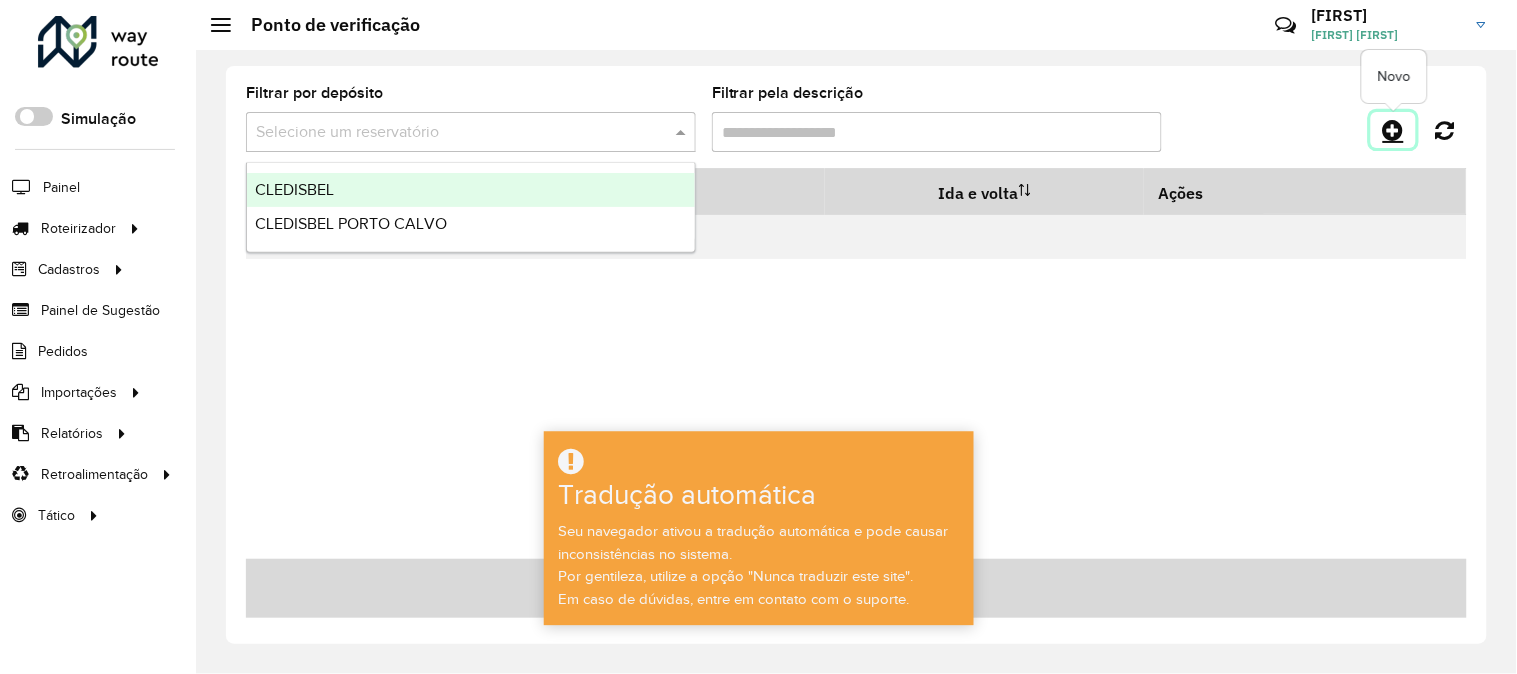 click 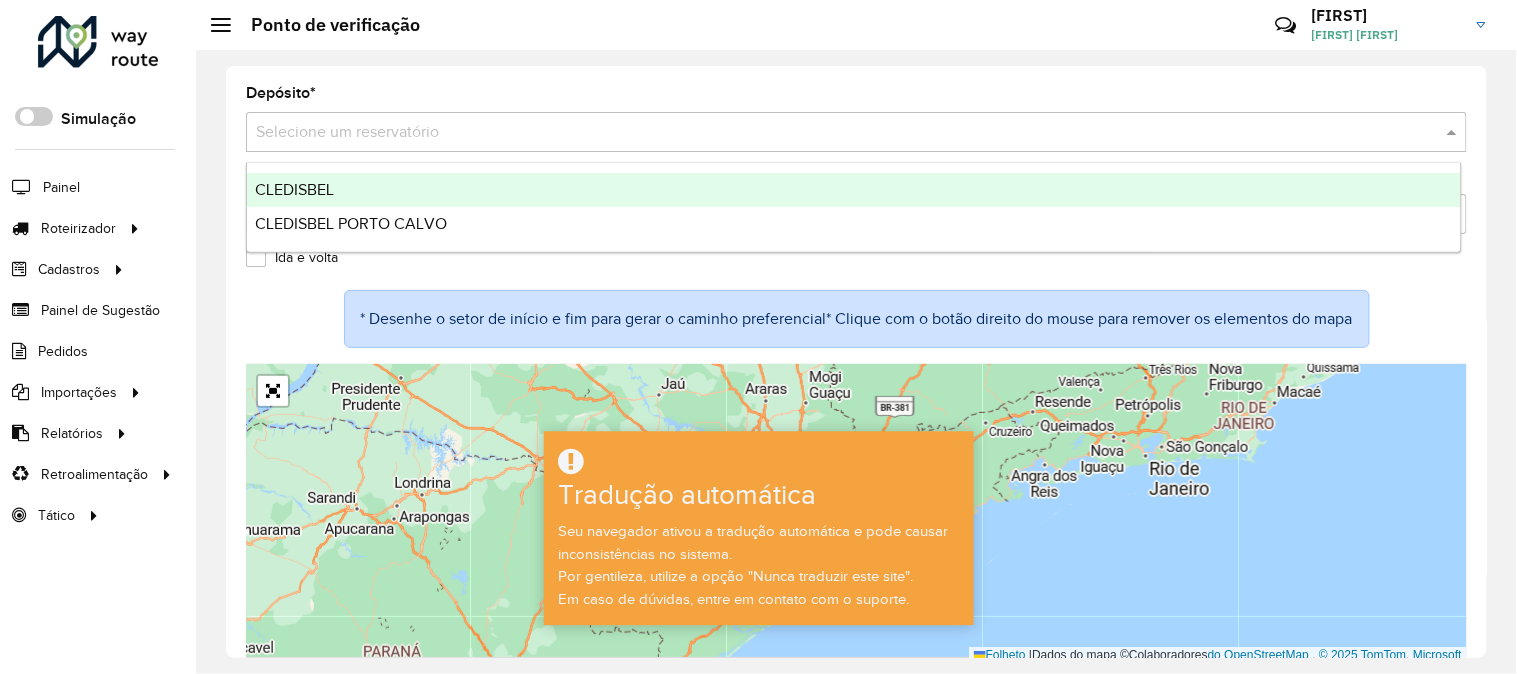 click at bounding box center (836, 133) 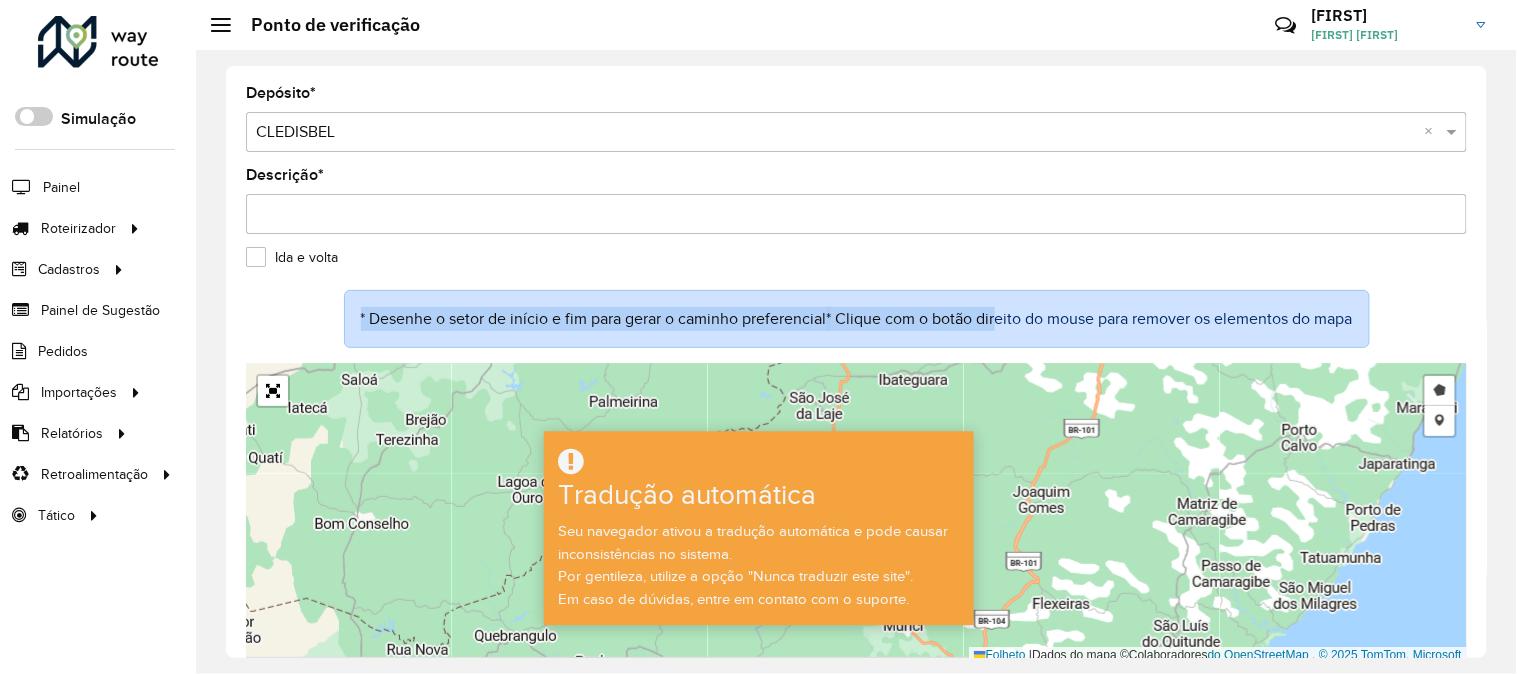 drag, startPoint x: 948, startPoint y: 335, endPoint x: 948, endPoint y: 272, distance: 63 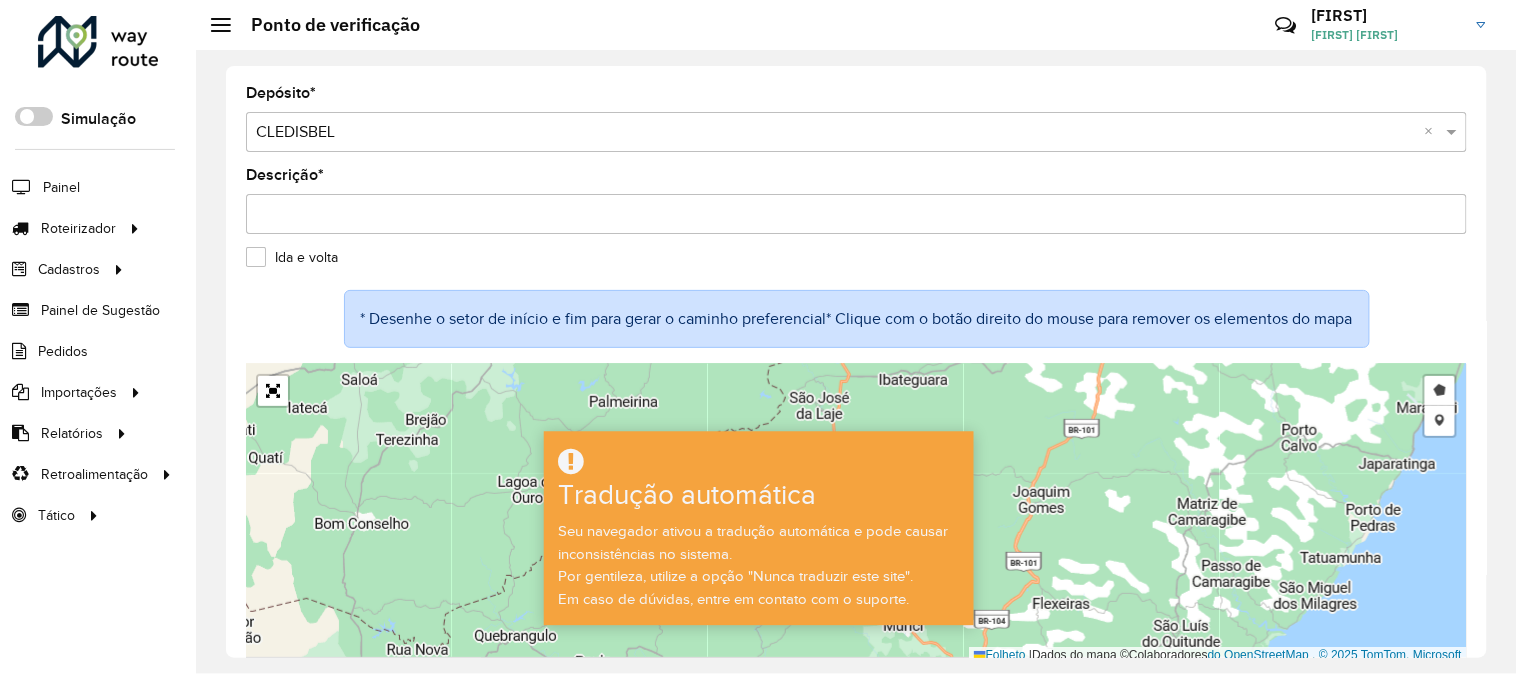 click on "Descrição  *" at bounding box center [856, 214] 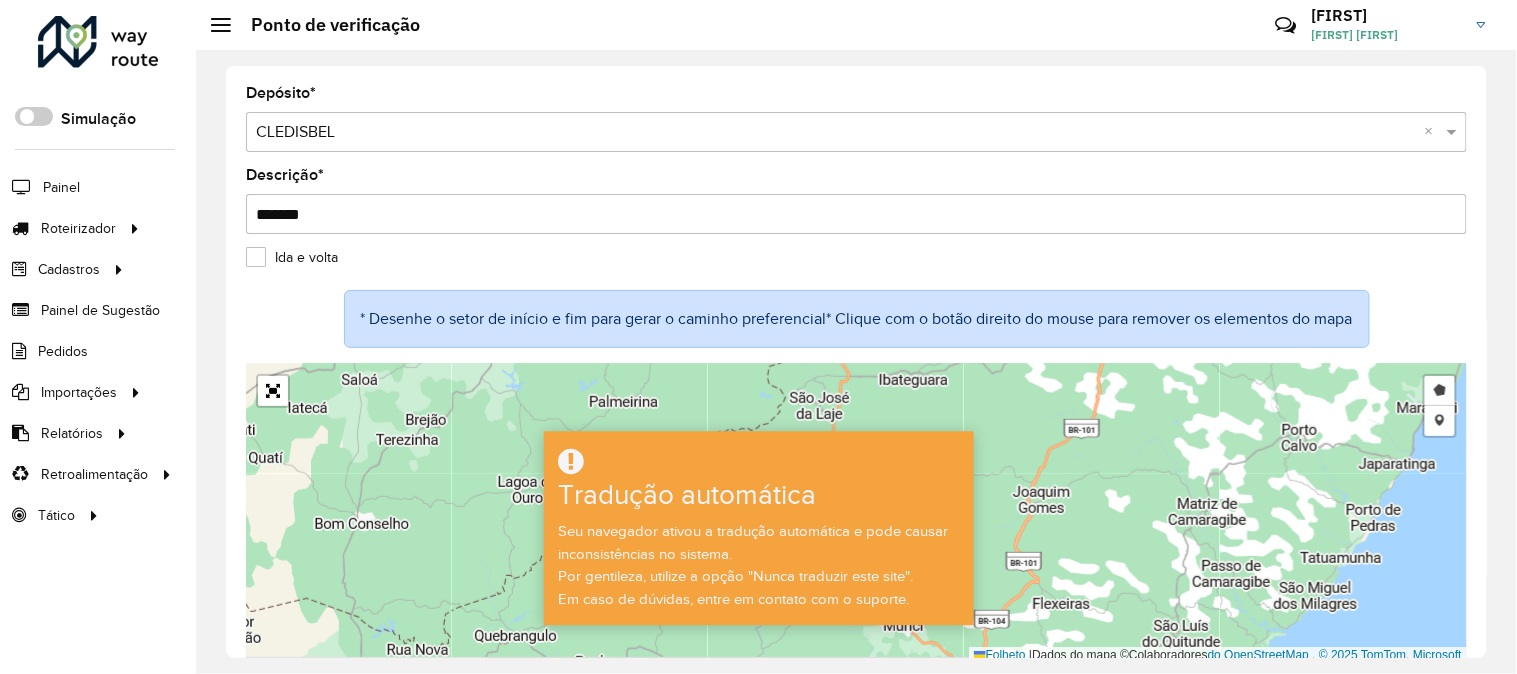 click on "*******" at bounding box center (856, 214) 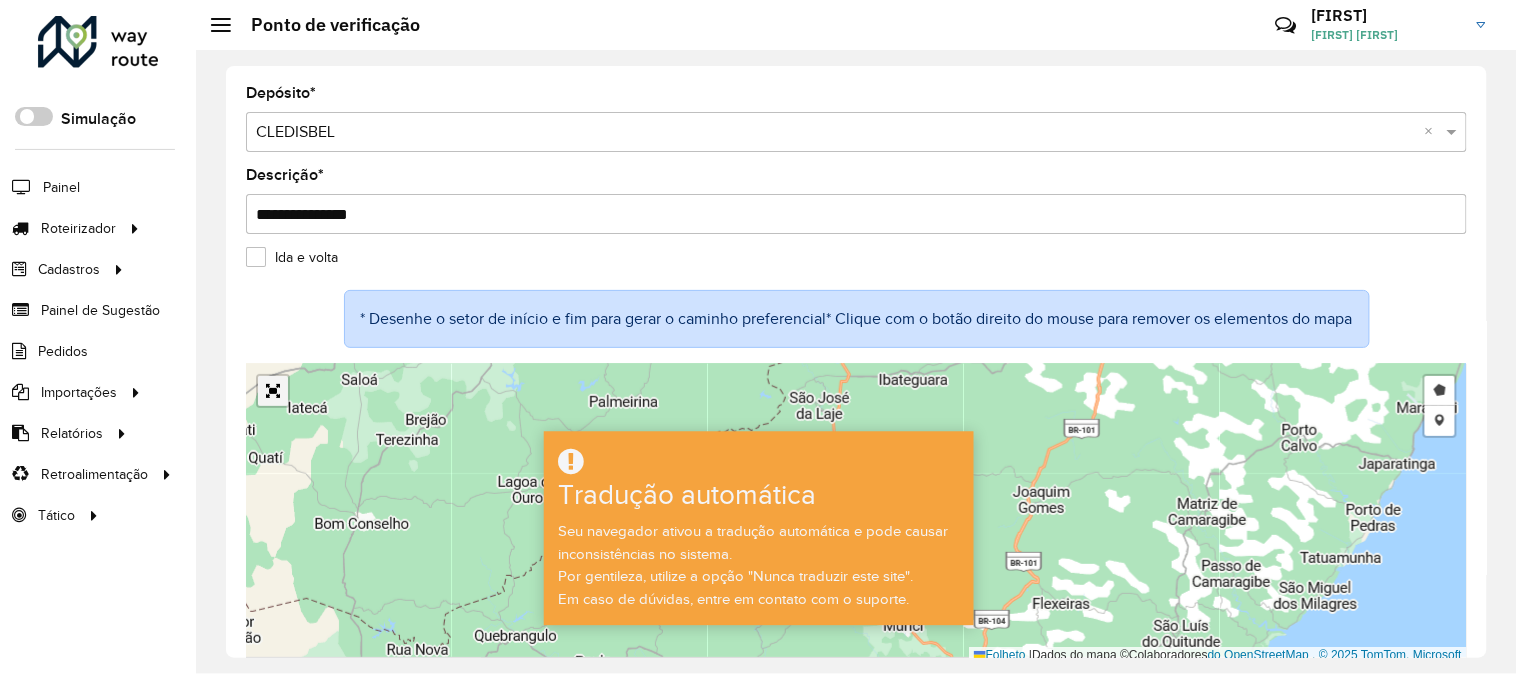 type on "**********" 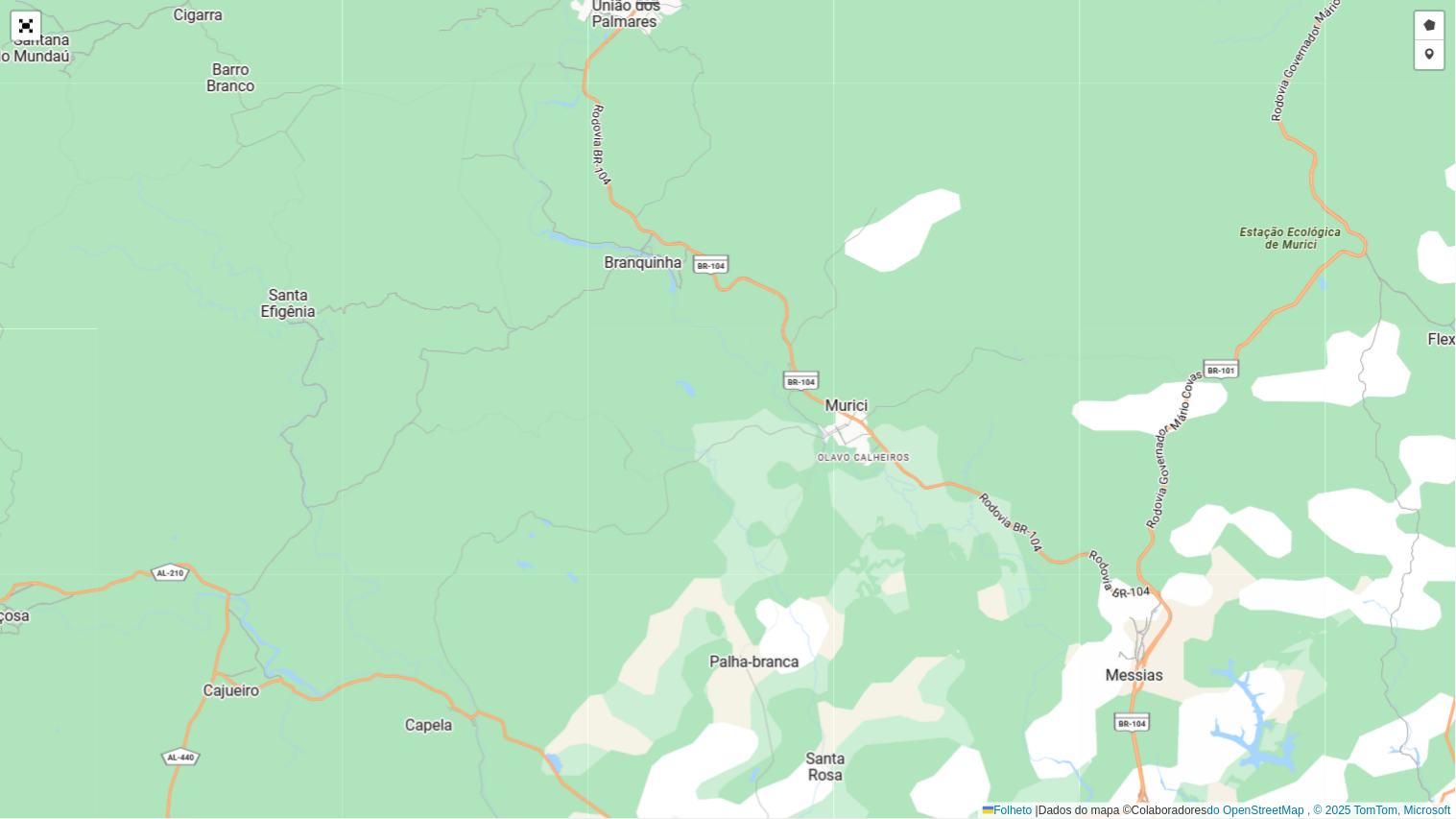drag, startPoint x: 788, startPoint y: 423, endPoint x: 831, endPoint y: 396, distance: 50.774009 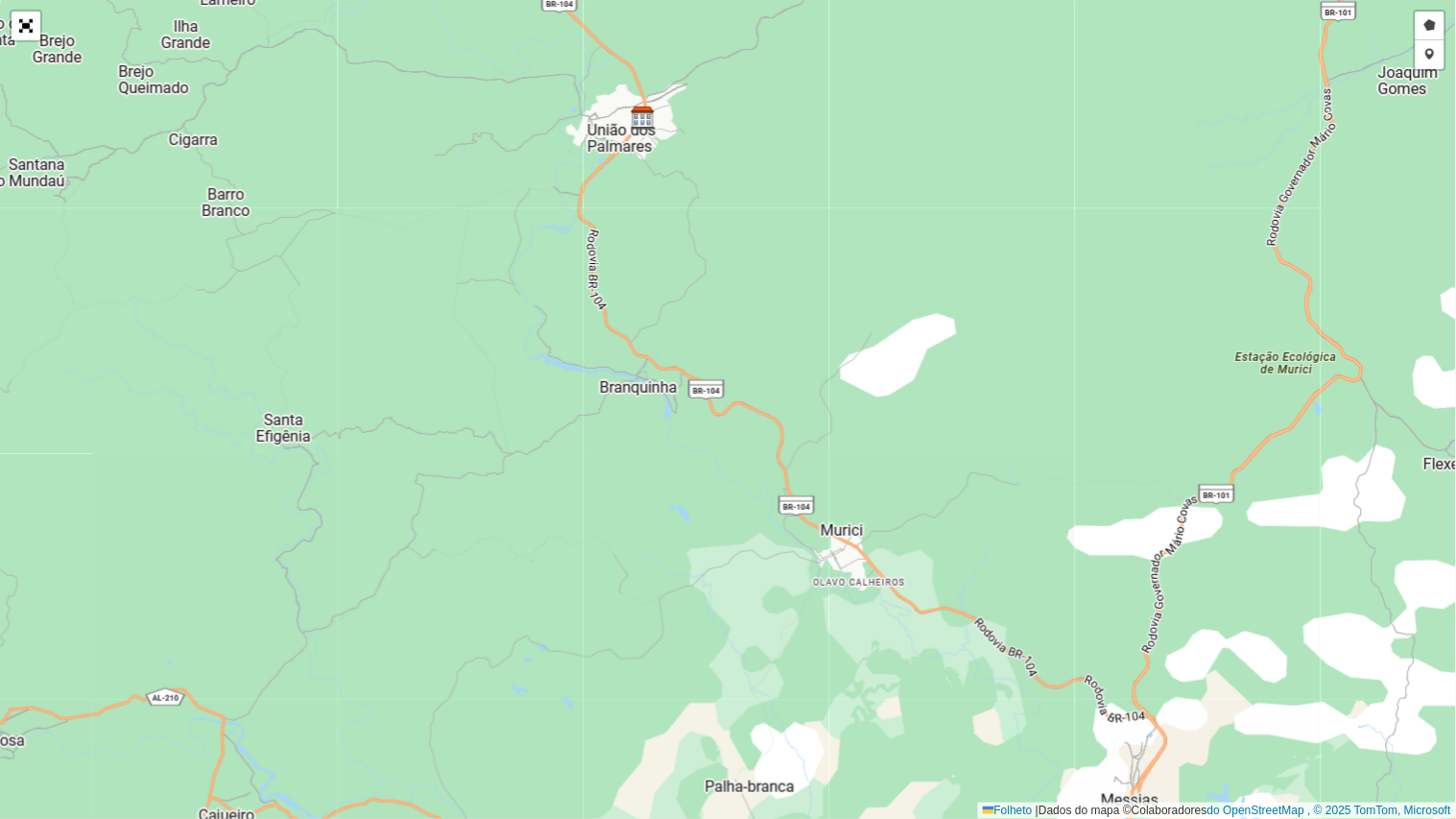 drag, startPoint x: 825, startPoint y: 401, endPoint x: 817, endPoint y: 549, distance: 148.21606 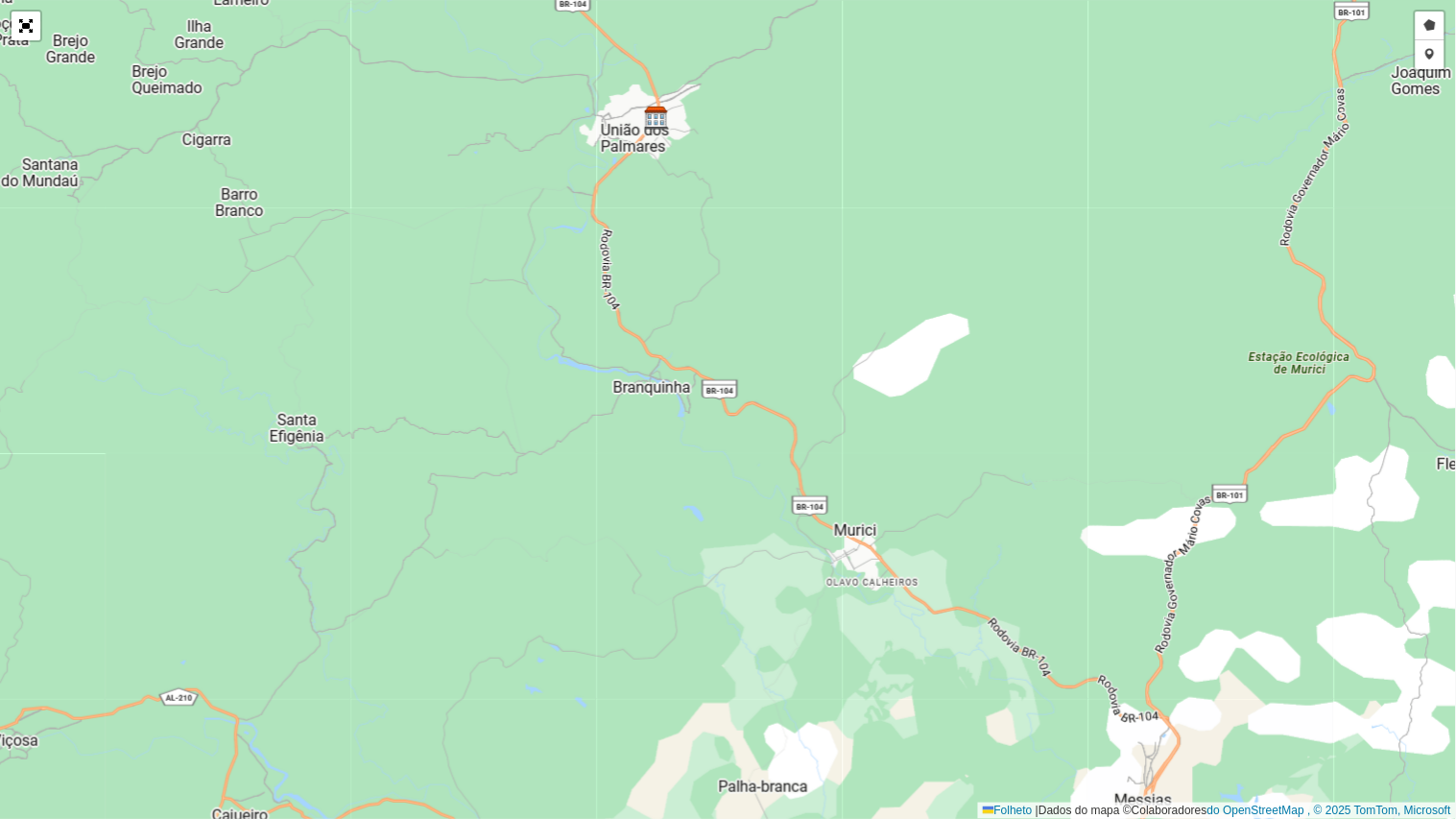 drag, startPoint x: 823, startPoint y: 659, endPoint x: 875, endPoint y: 432, distance: 232.8798 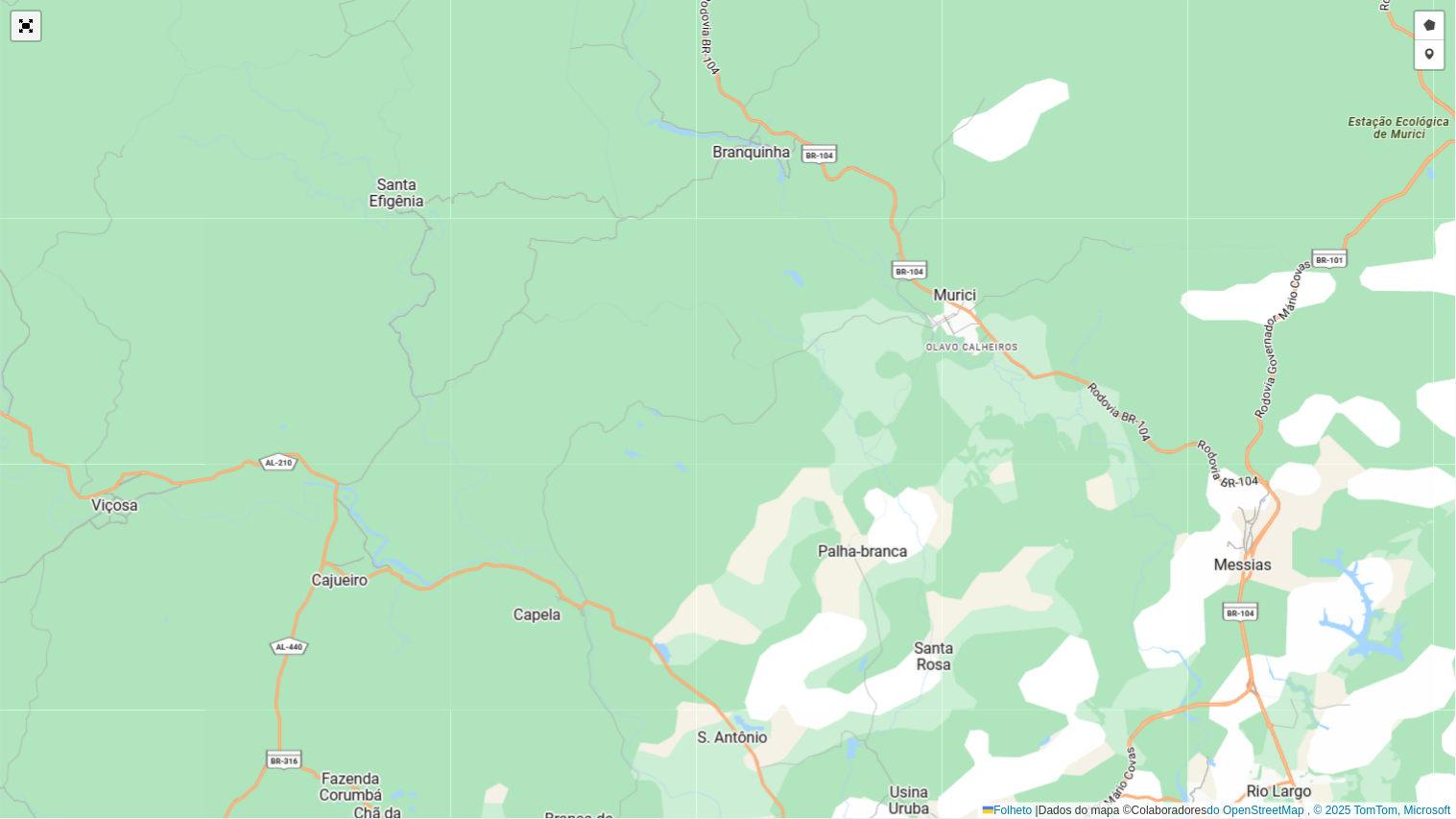 click at bounding box center (26, 26) 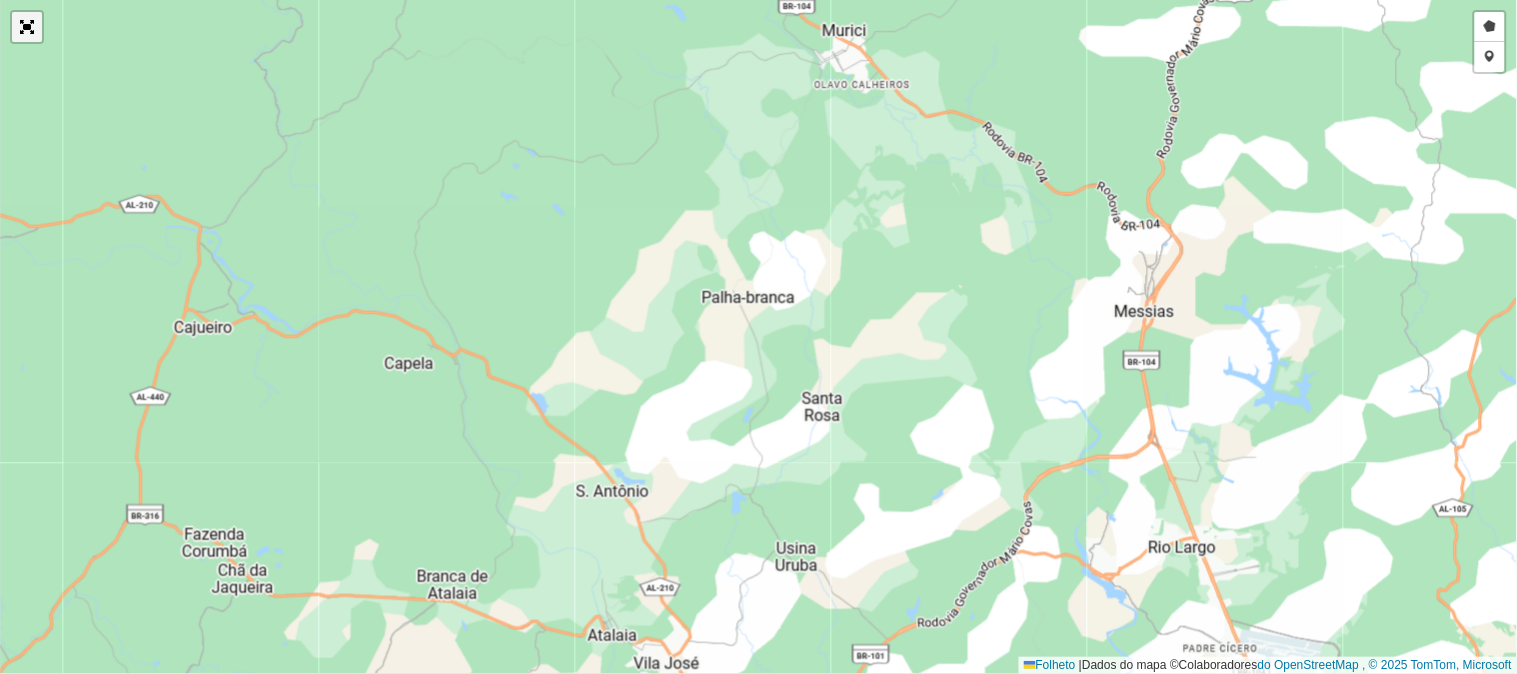 scroll, scrollTop: 96, scrollLeft: 0, axis: vertical 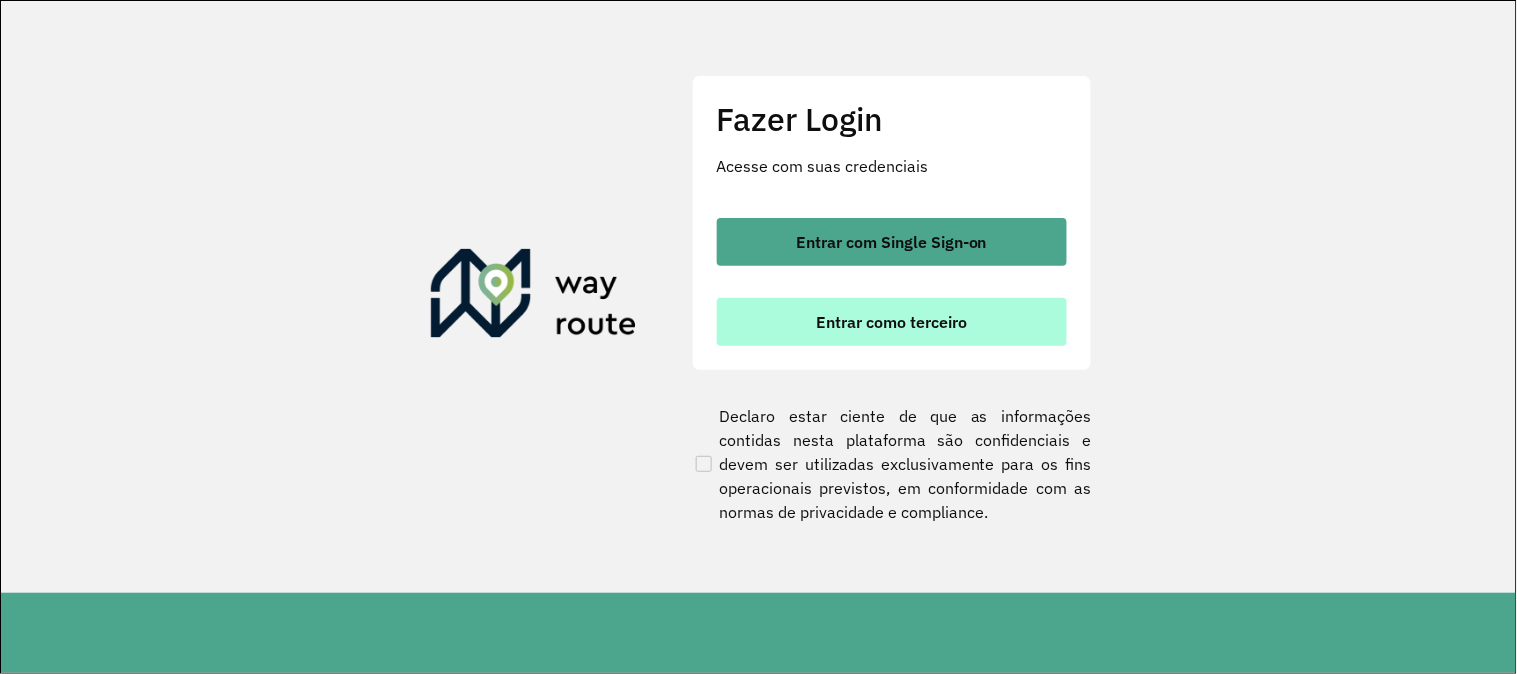 click on "Entrar como terceiro" at bounding box center [892, 322] 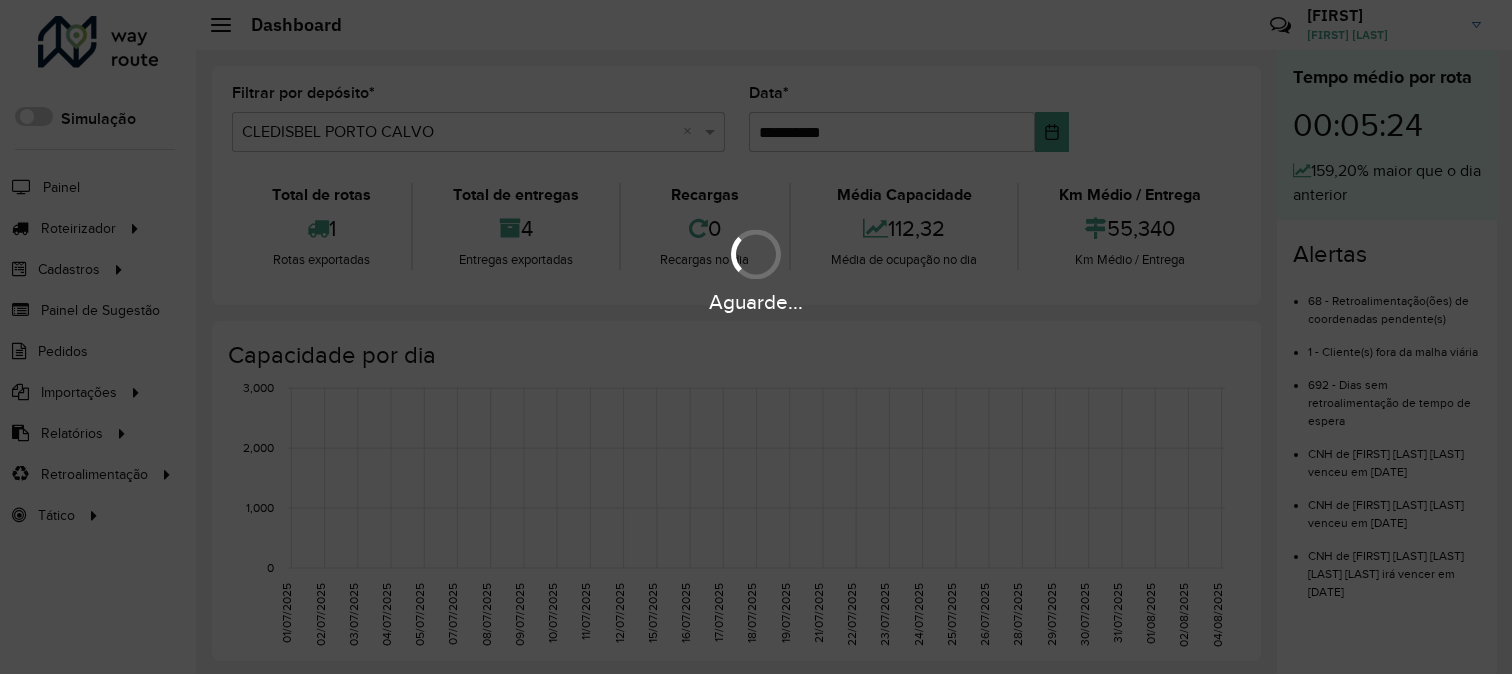 scroll, scrollTop: 0, scrollLeft: 0, axis: both 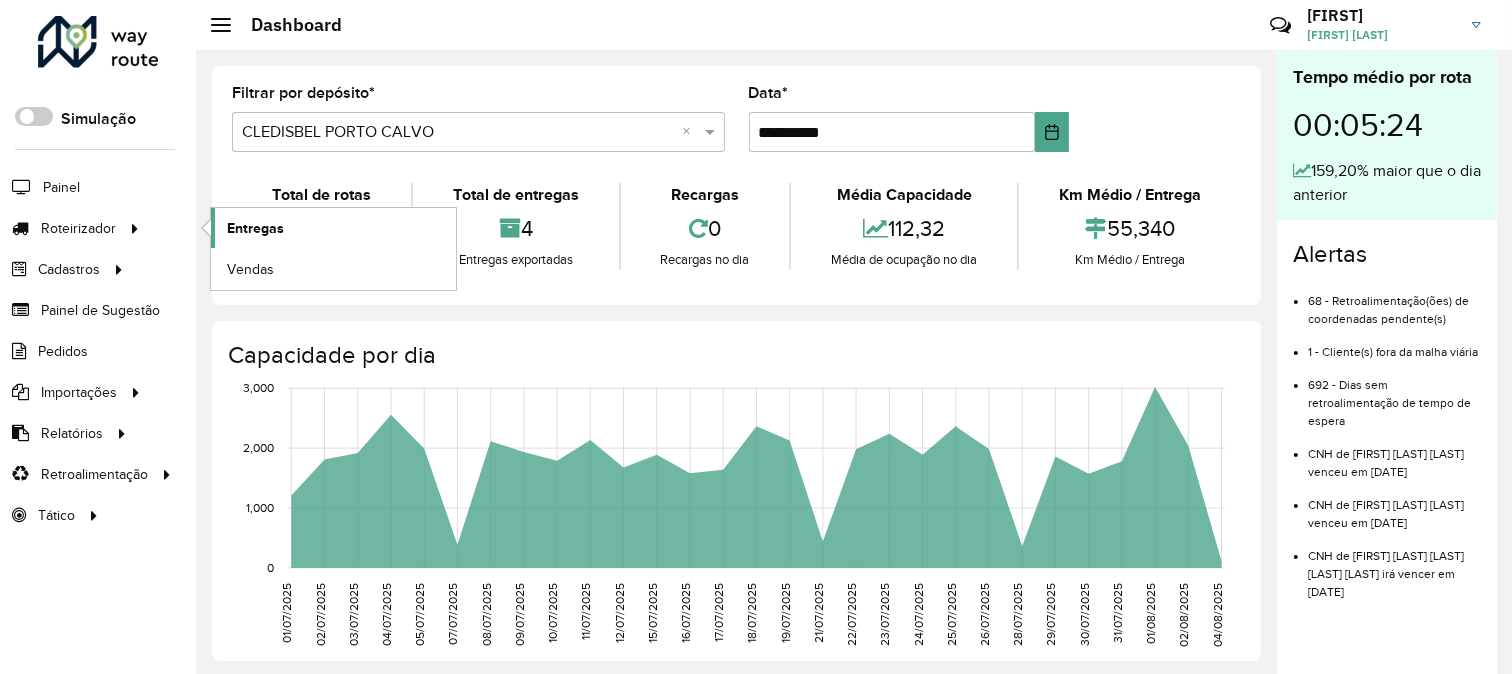 click on "Entregas" 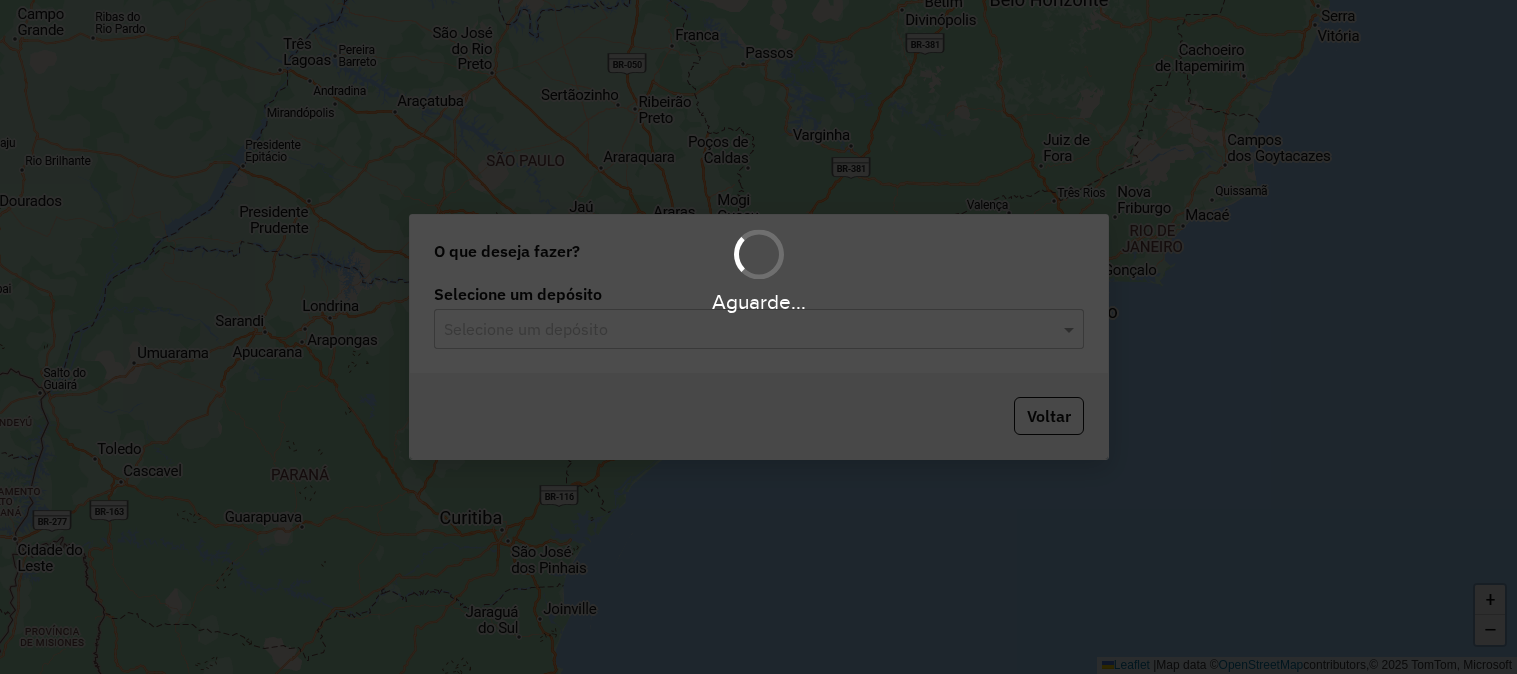 scroll, scrollTop: 0, scrollLeft: 0, axis: both 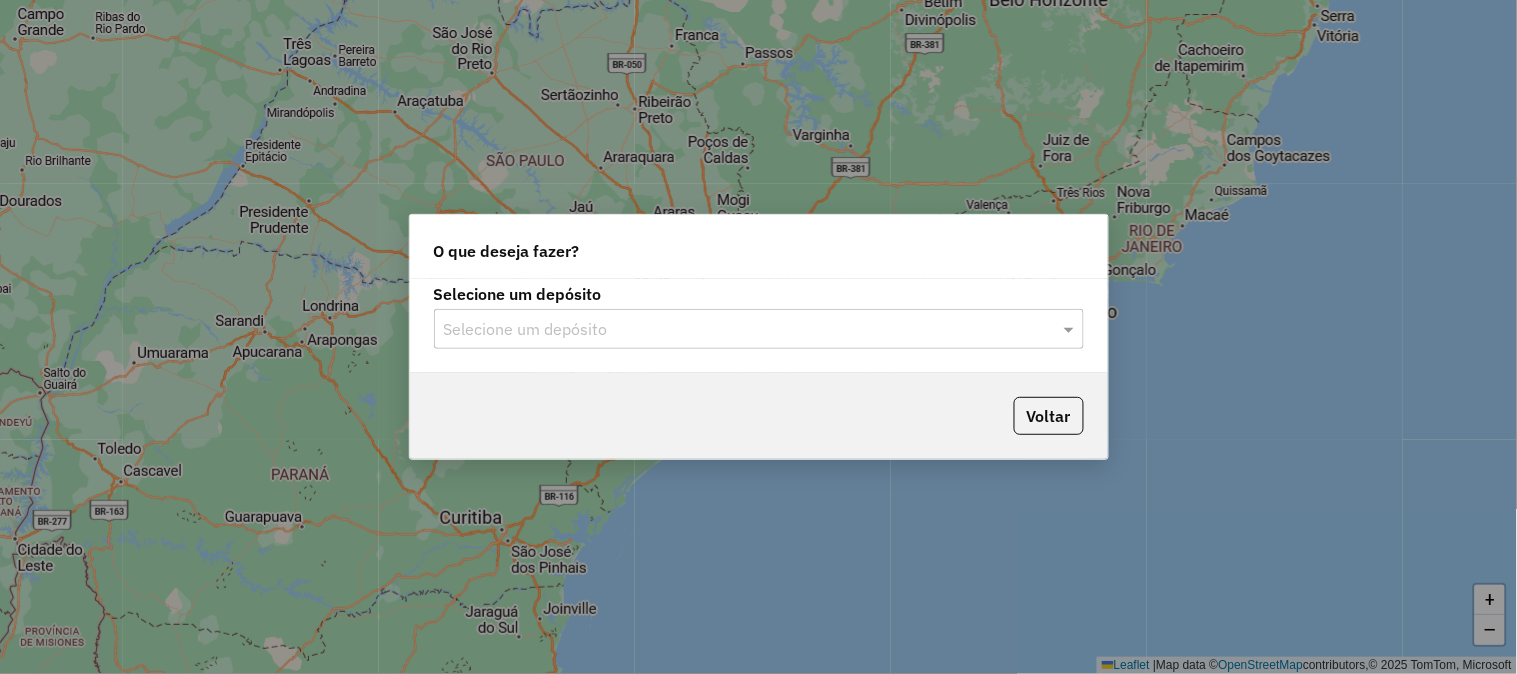 drag, startPoint x: 623, startPoint y: 315, endPoint x: 604, endPoint y: 333, distance: 26.172504 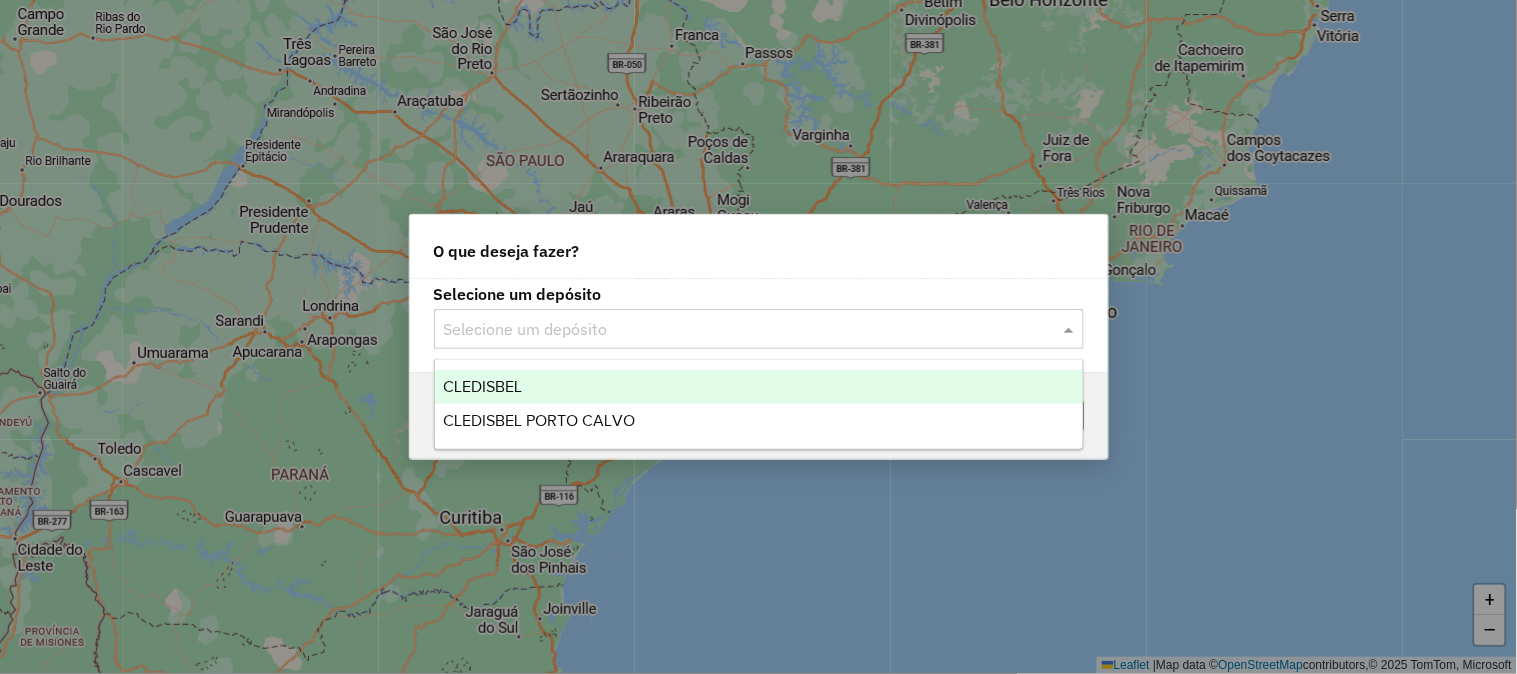 click on "CLEDISBEL" at bounding box center (759, 387) 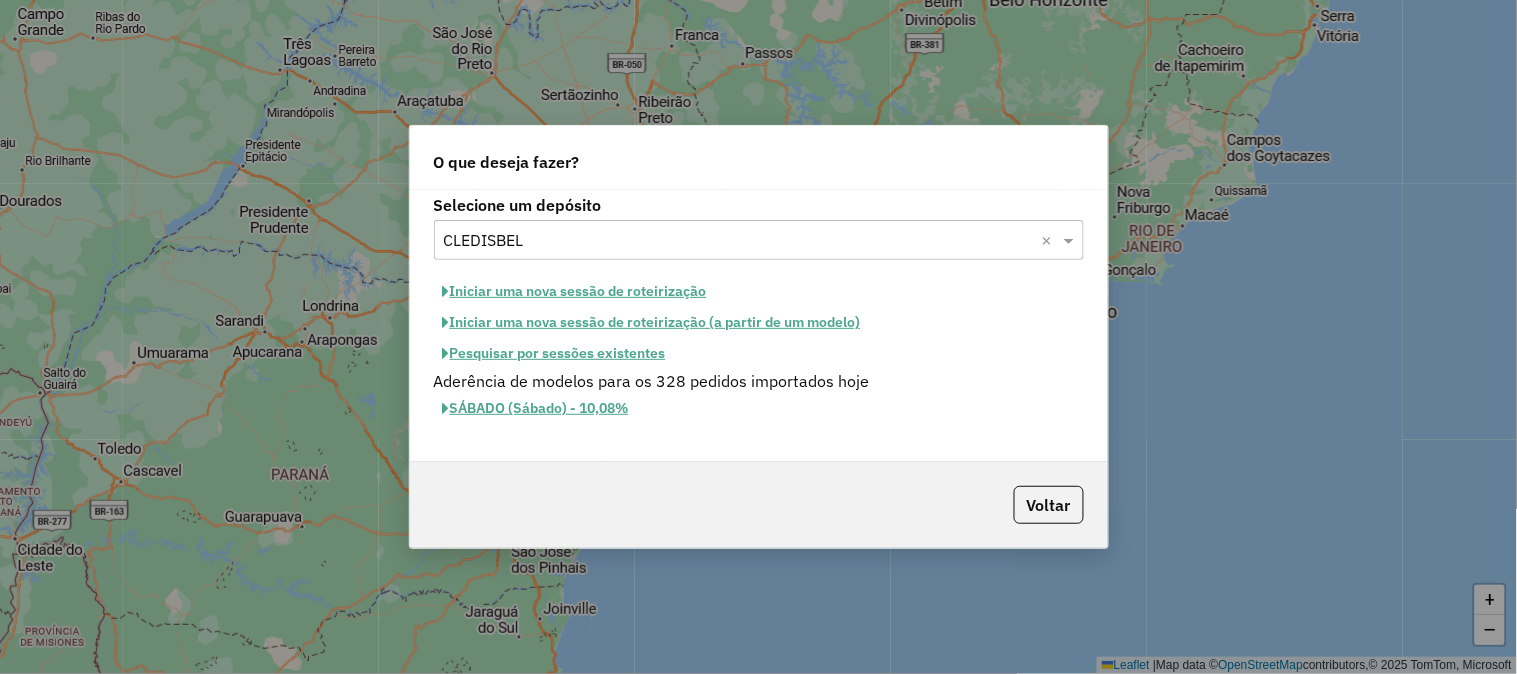 click on "Pesquisar por sessões existentes" 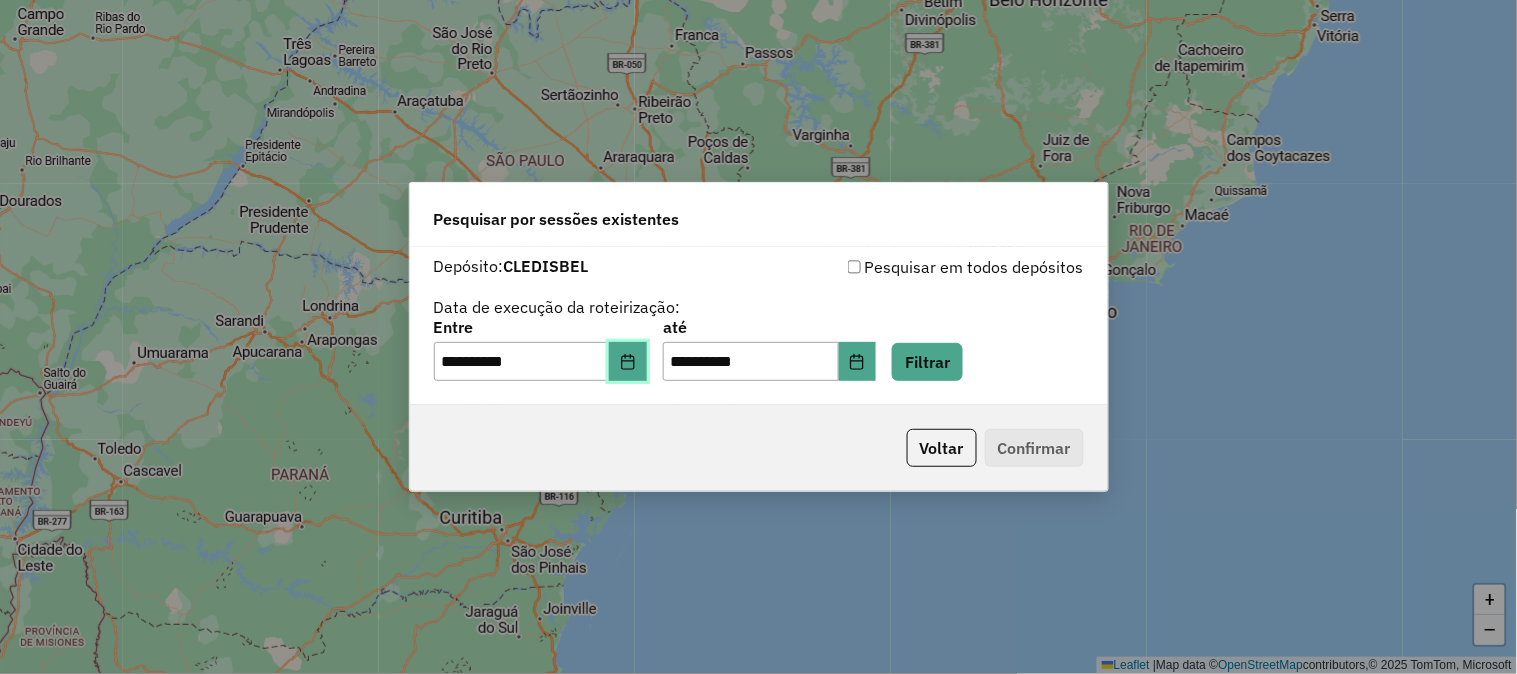 click at bounding box center (628, 362) 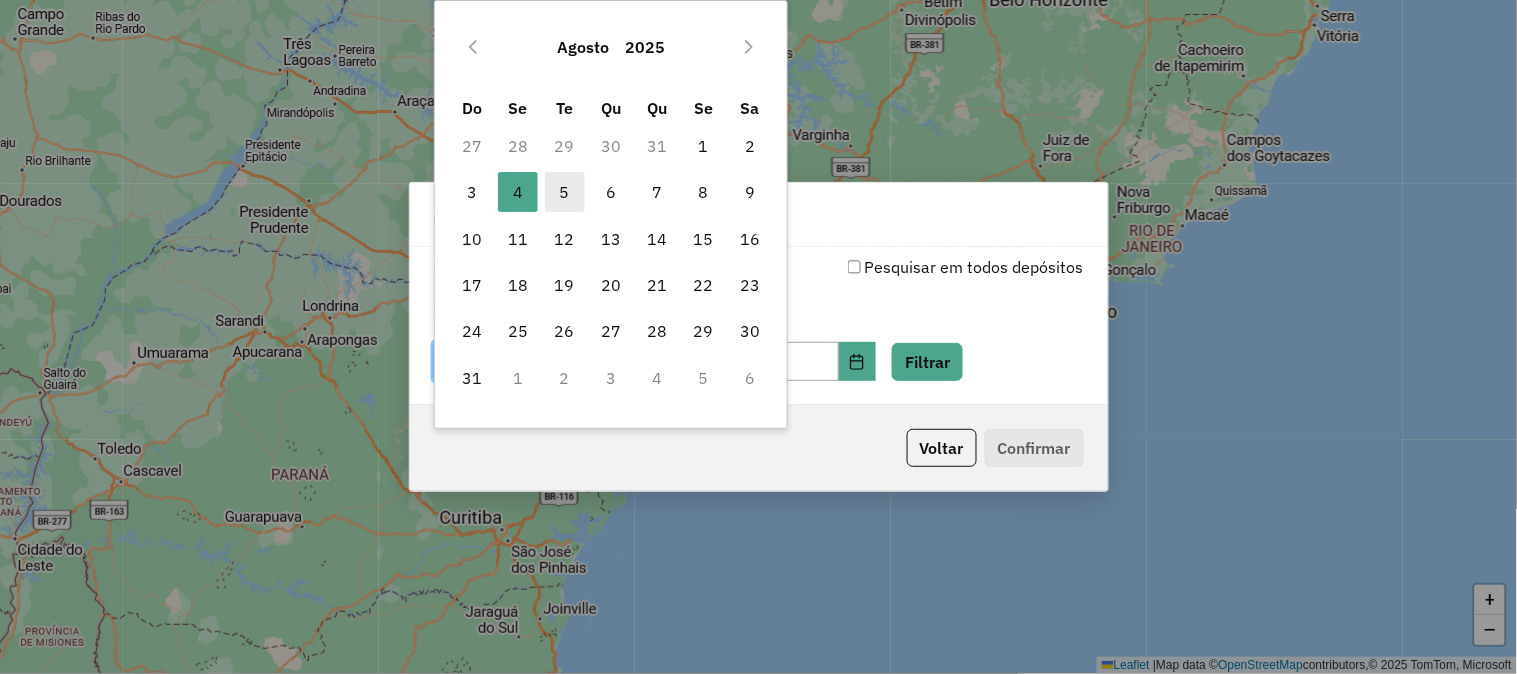 click on "5" at bounding box center [565, 192] 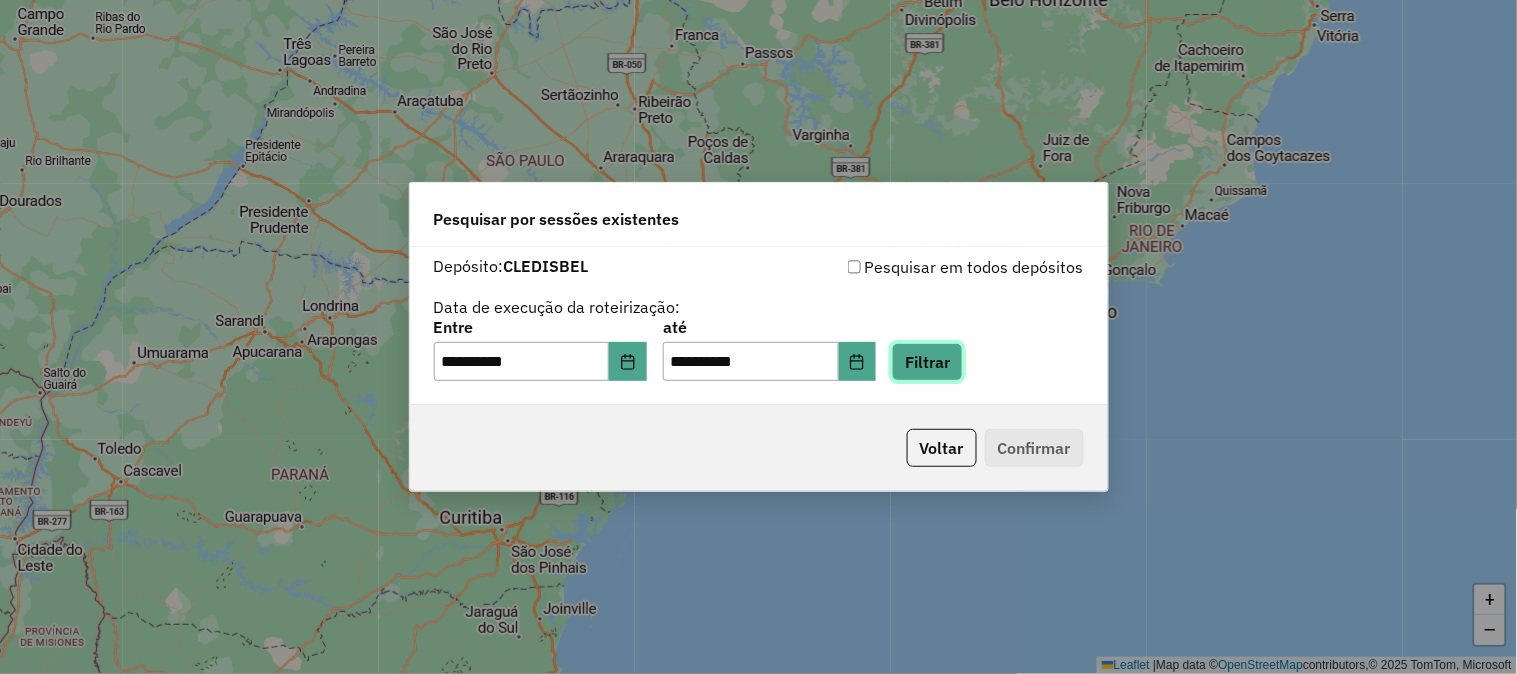 click on "Filtrar" 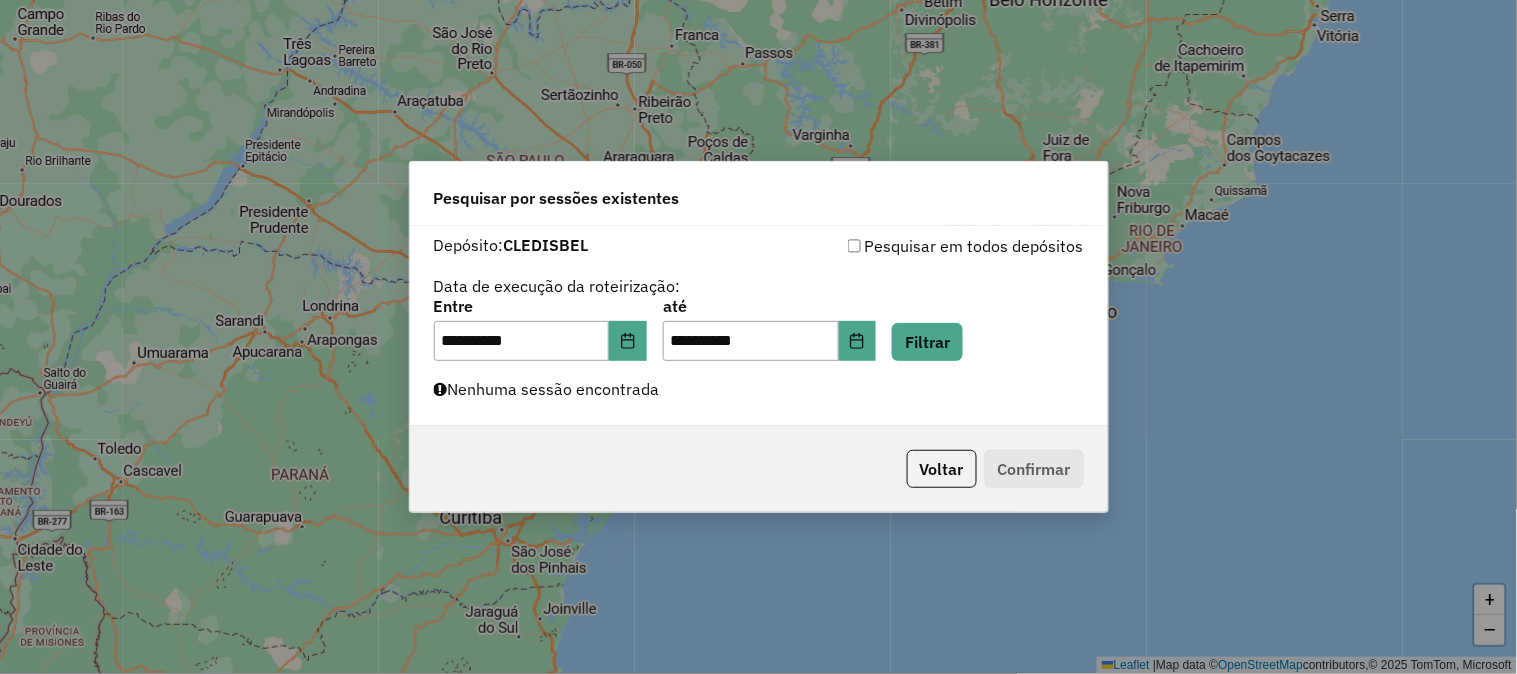 click on "**********" 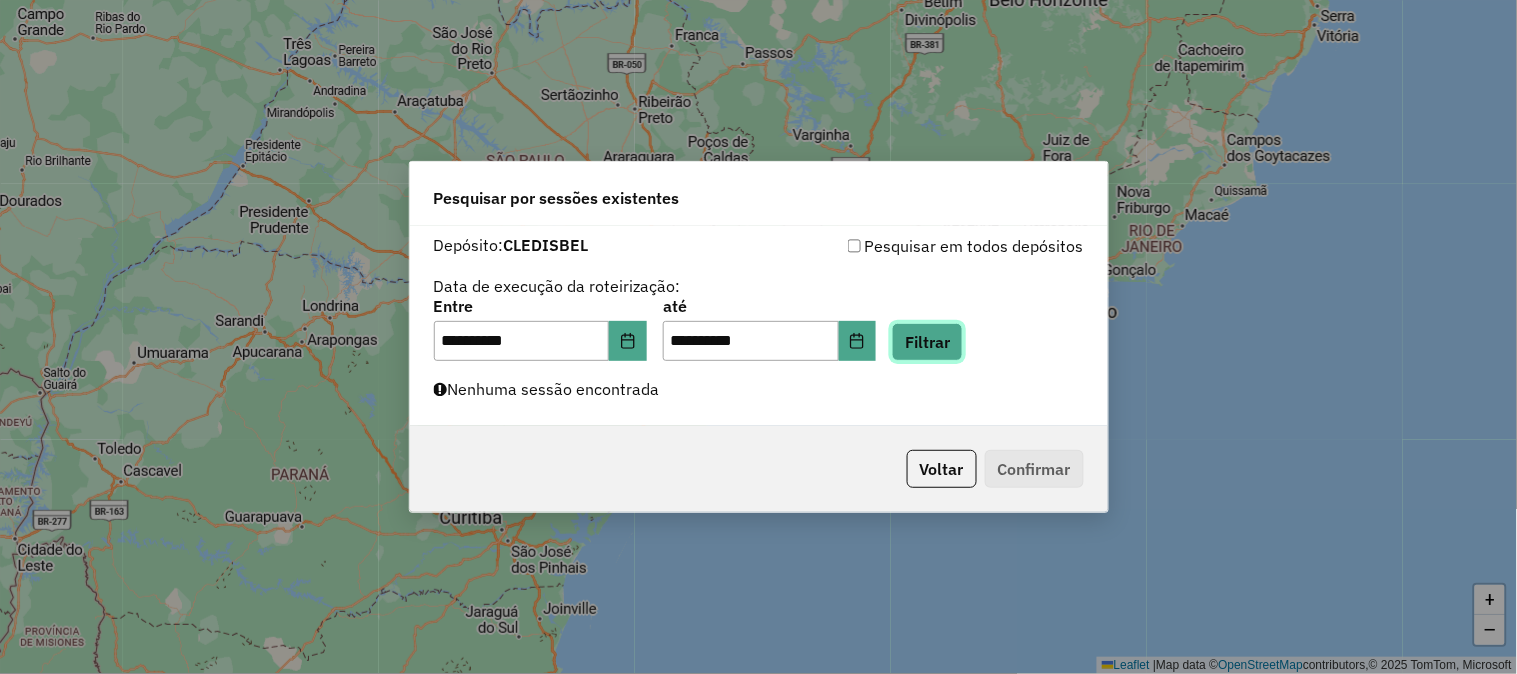 click on "Filtrar" 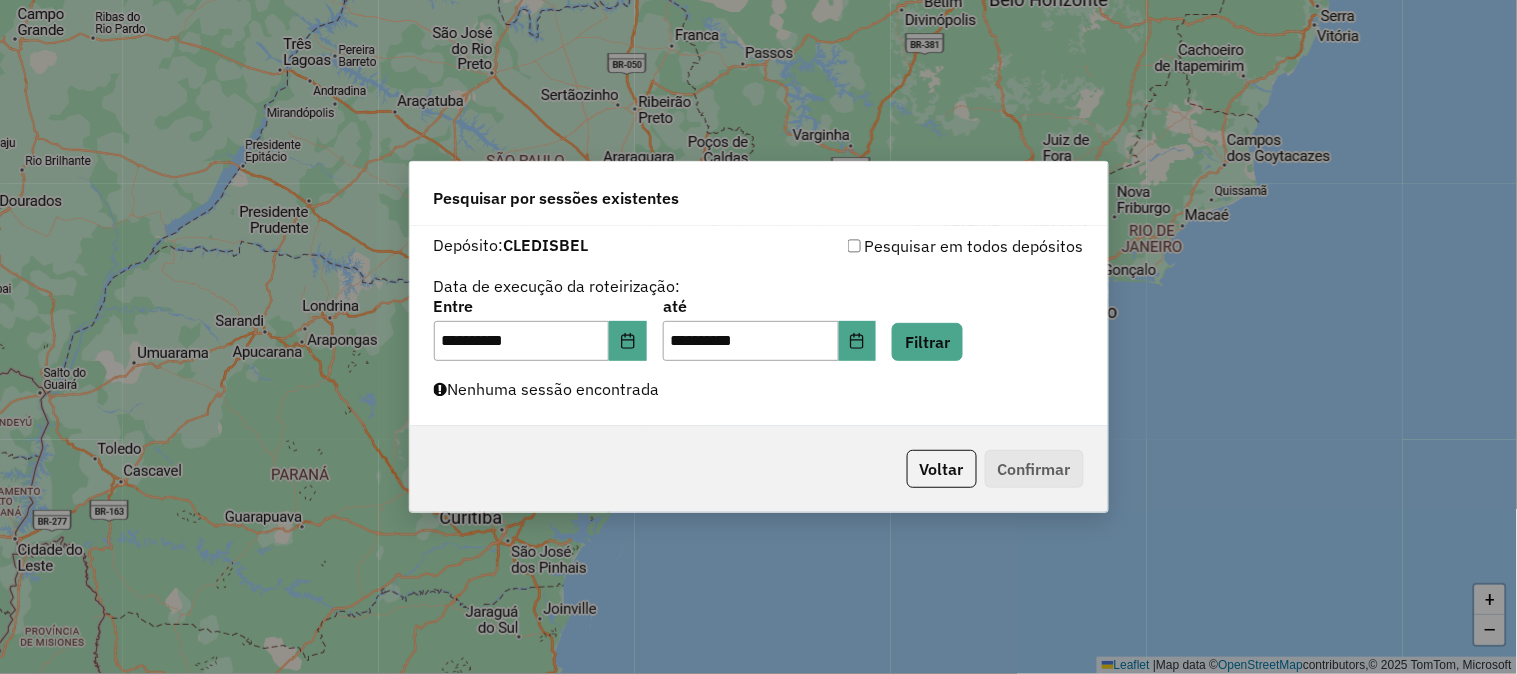 click on "**********" 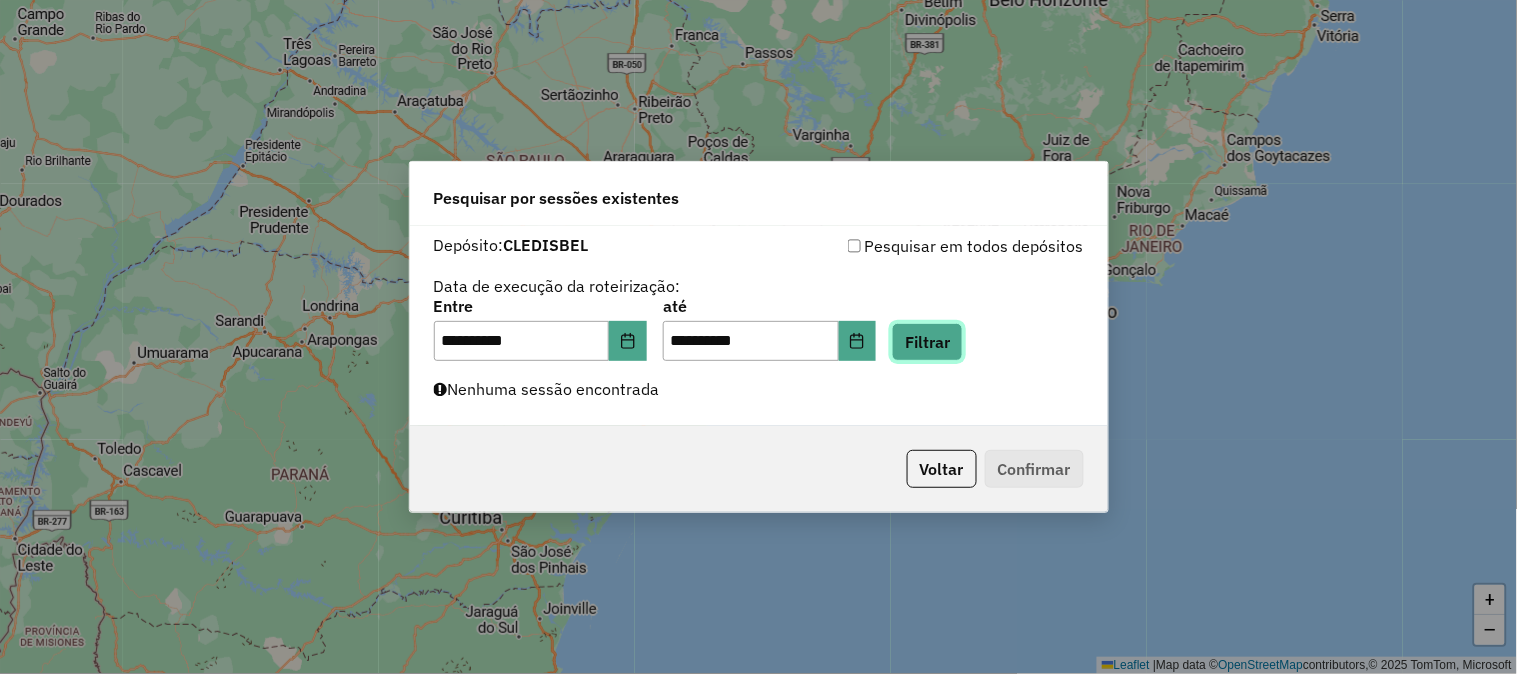 click on "Filtrar" 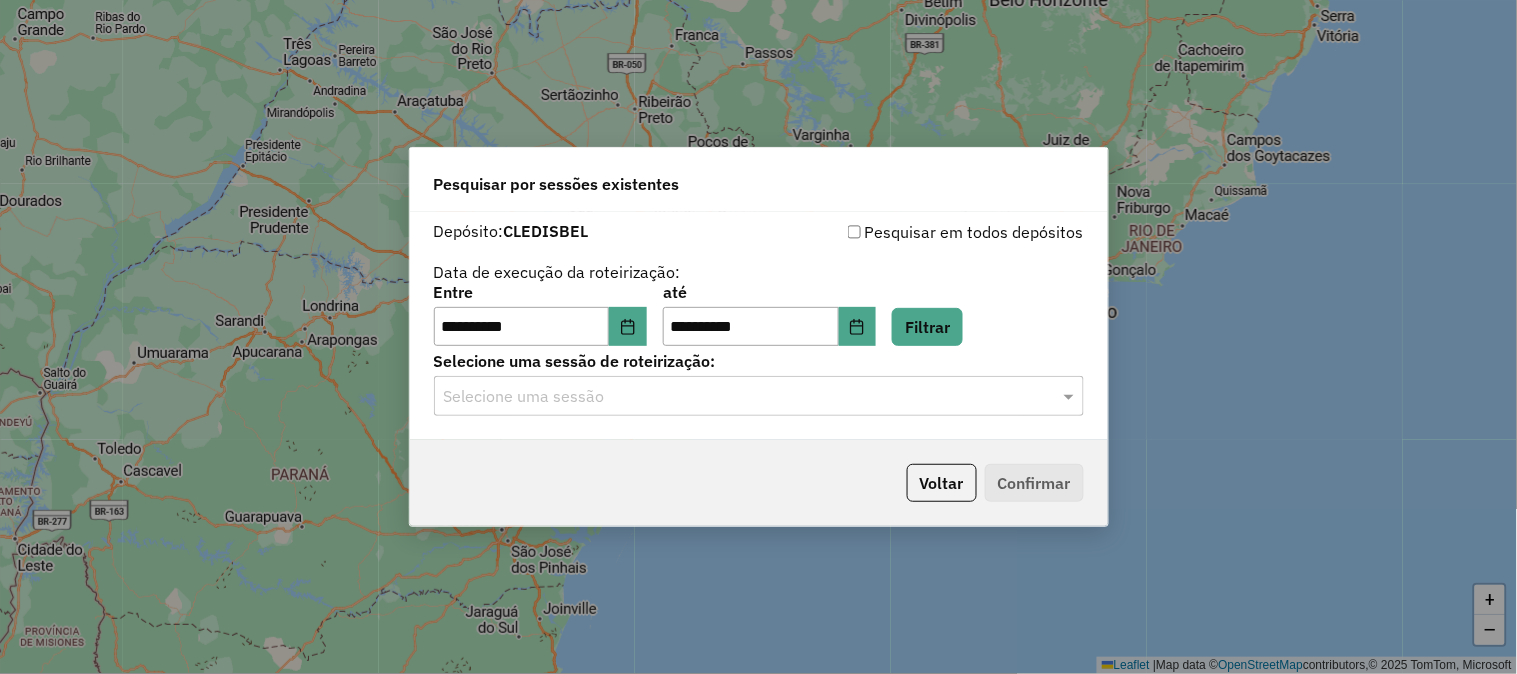 click 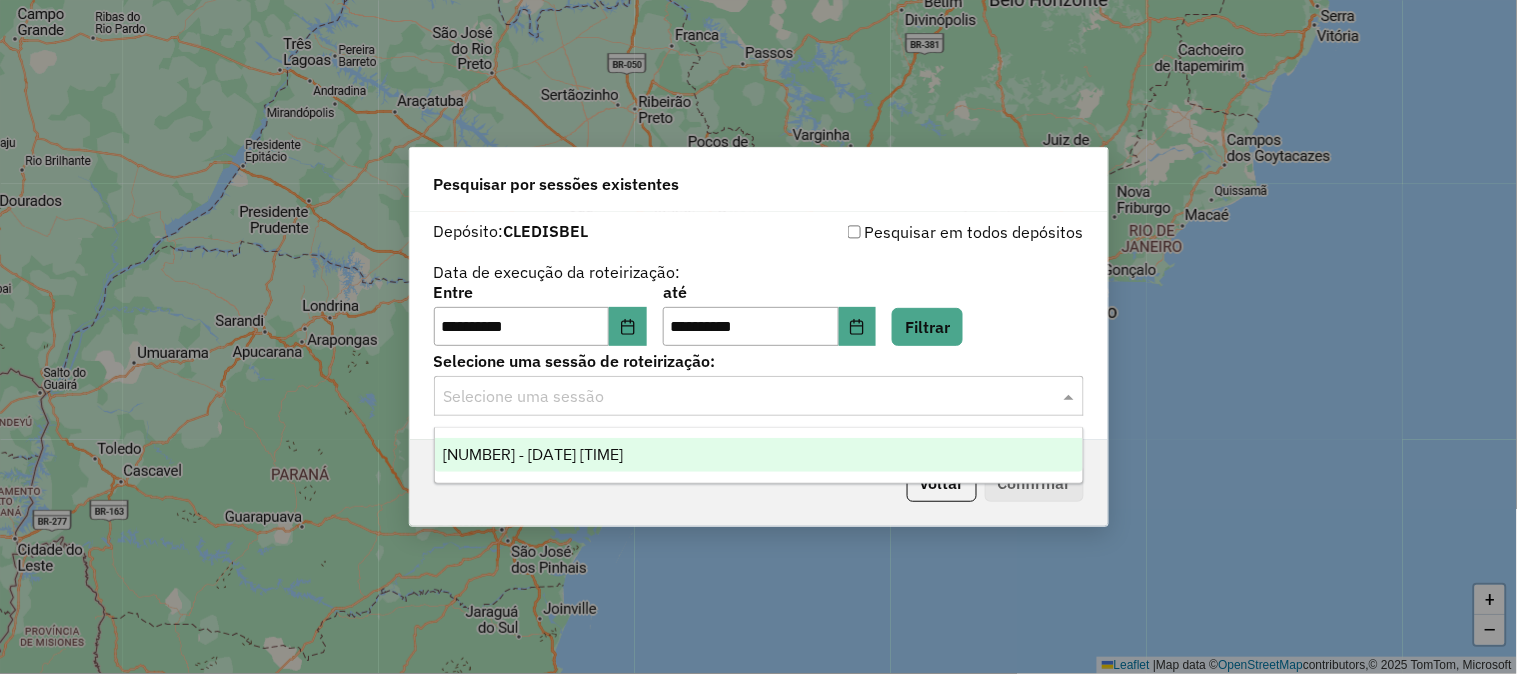 click on "974704 - 05/08/2025 17:47" at bounding box center [759, 455] 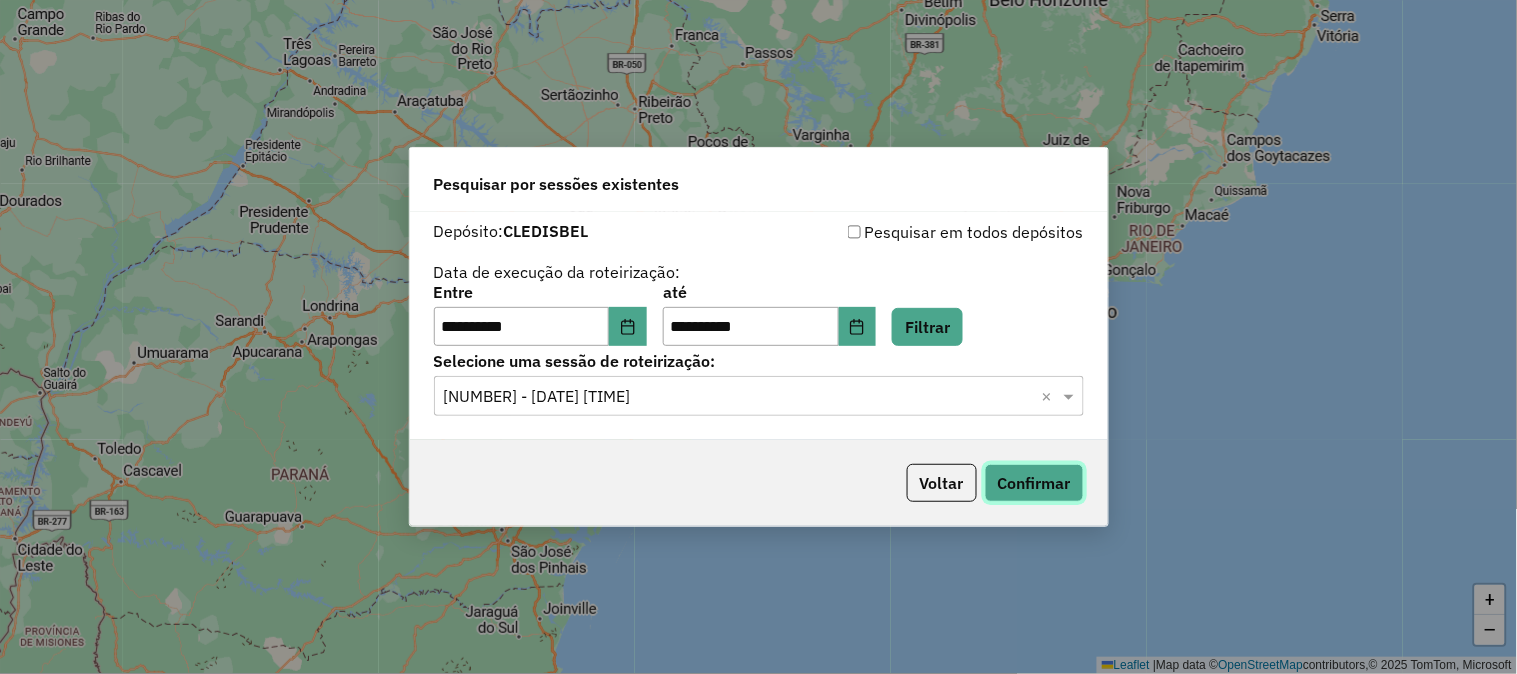 click on "Confirmar" 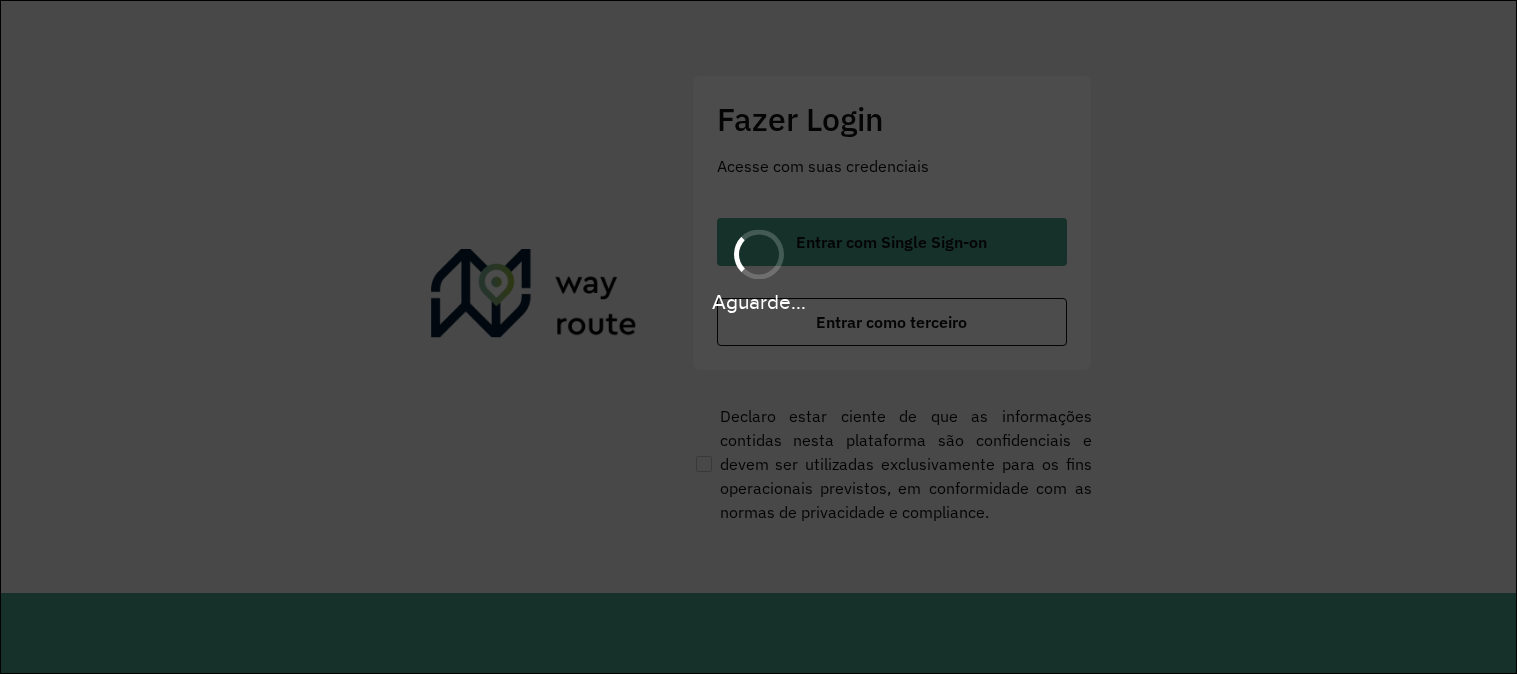 scroll, scrollTop: 0, scrollLeft: 0, axis: both 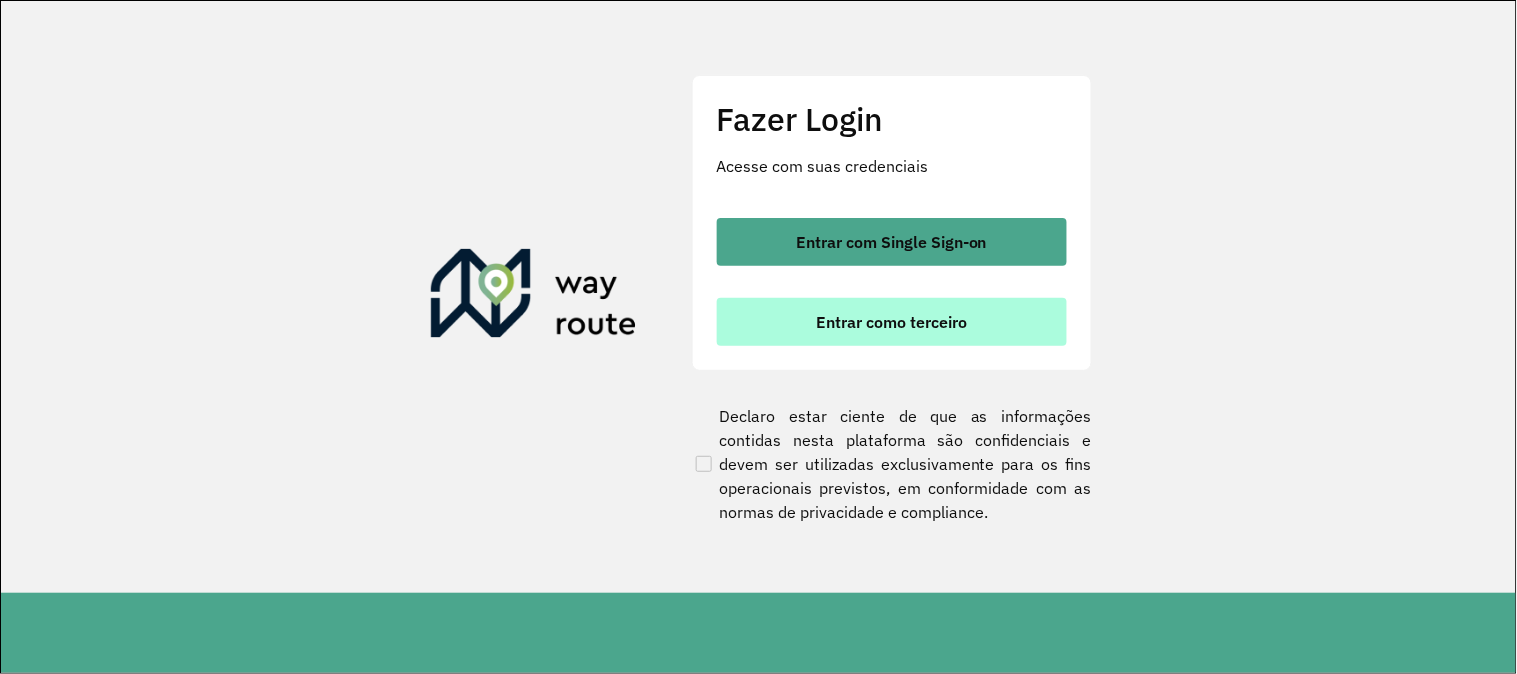 click on "Fazer Login Acesse com suas credenciais    Entrar com Single Sign-on    Entrar como terceiro" 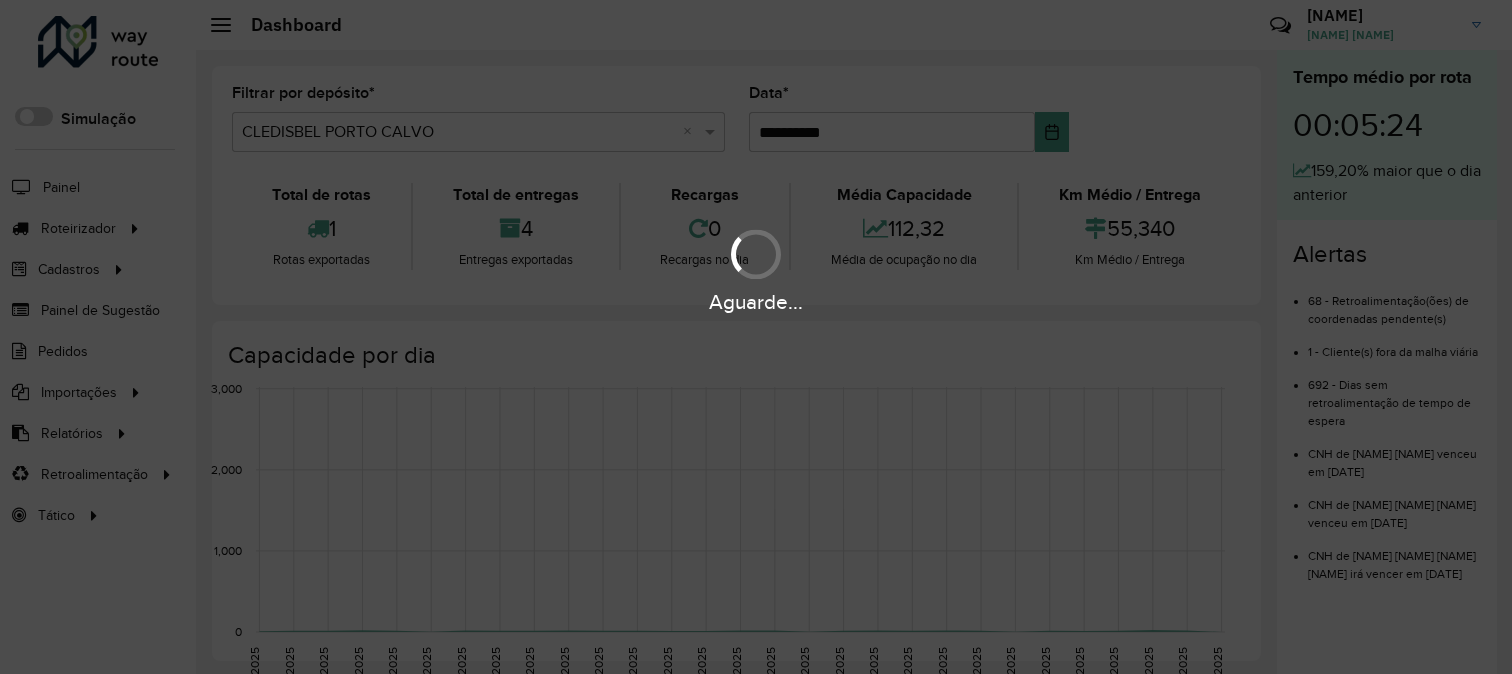 scroll, scrollTop: 0, scrollLeft: 0, axis: both 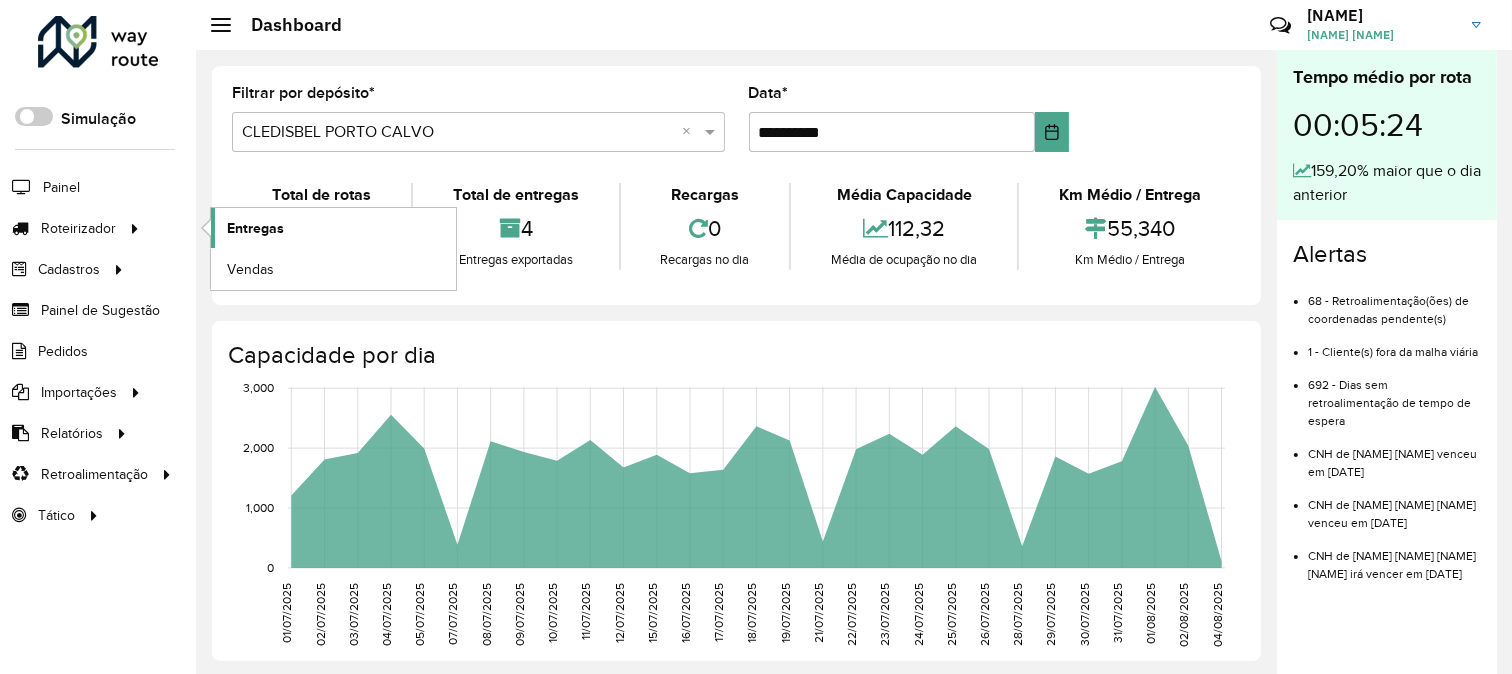 click on "Entregas" 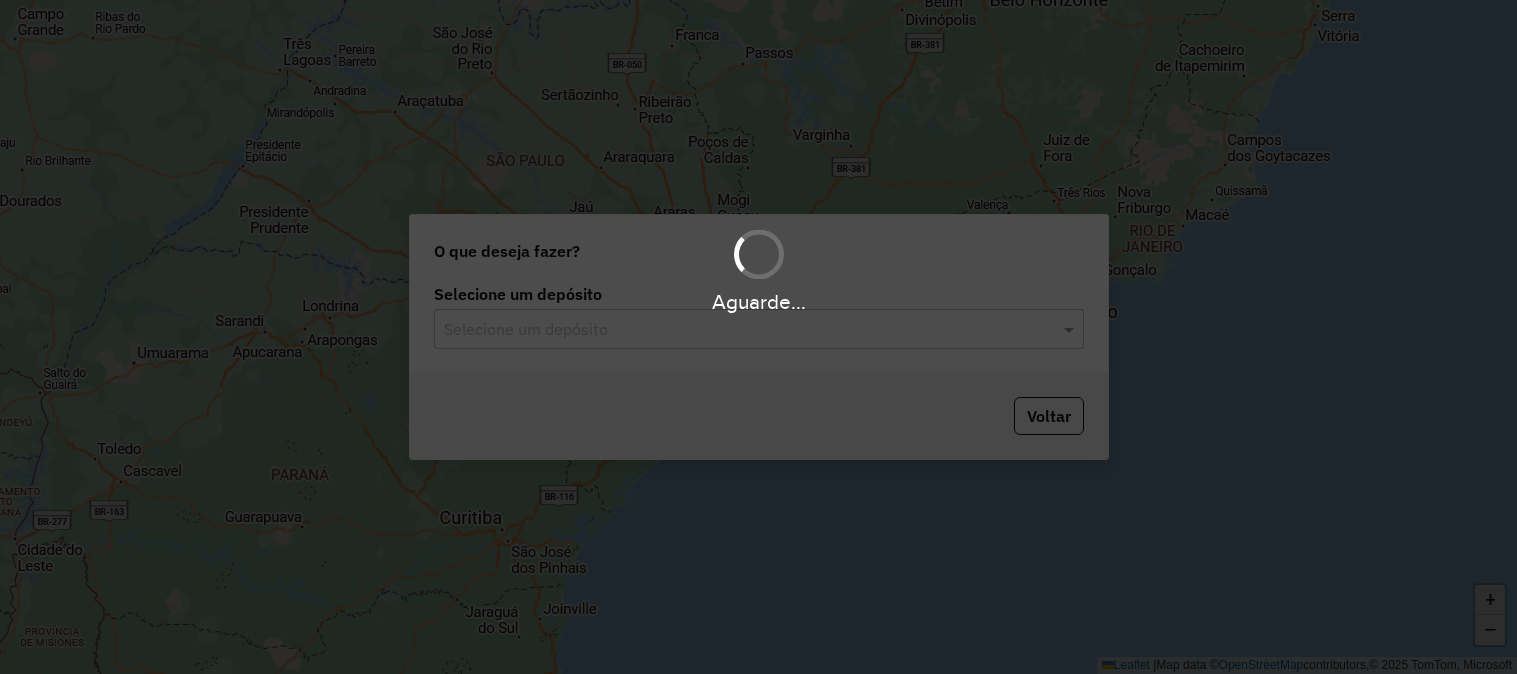 scroll, scrollTop: 0, scrollLeft: 0, axis: both 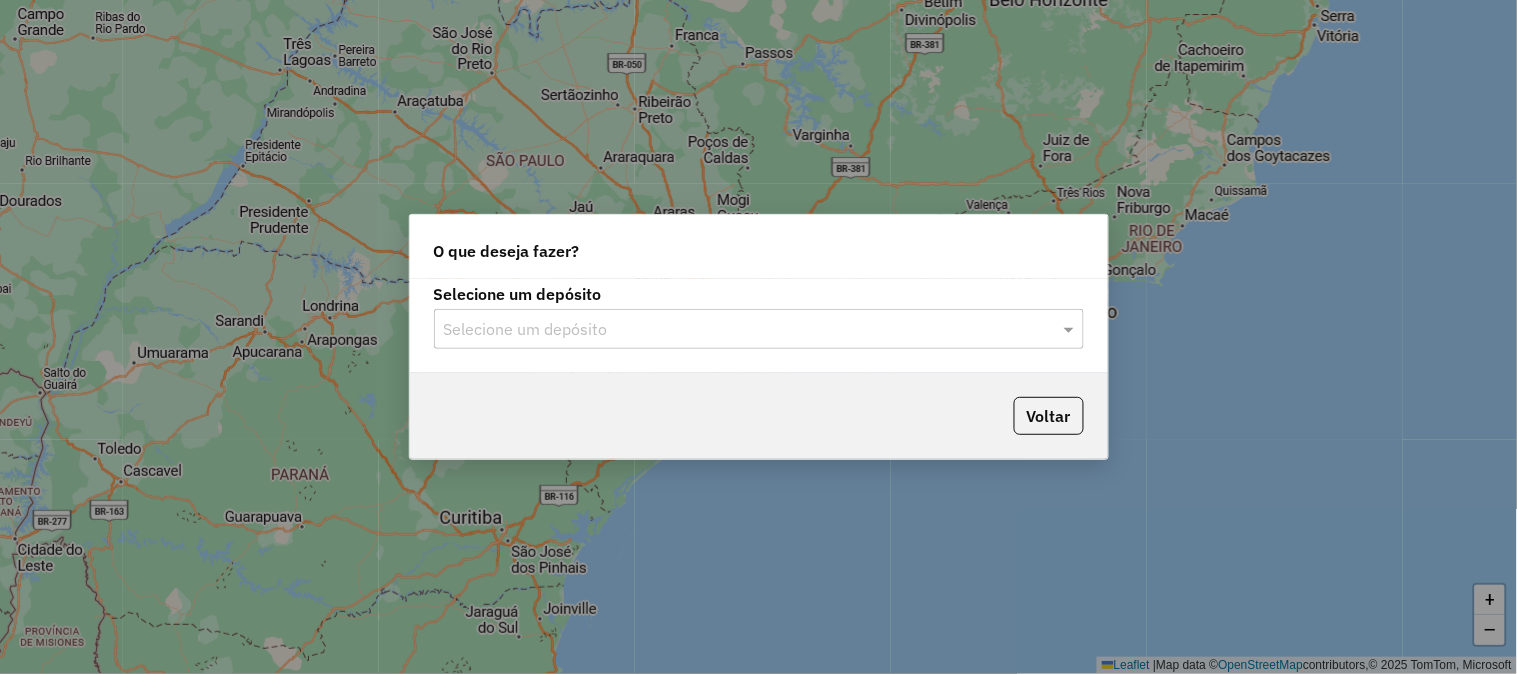 click on "Selecione um depósito" 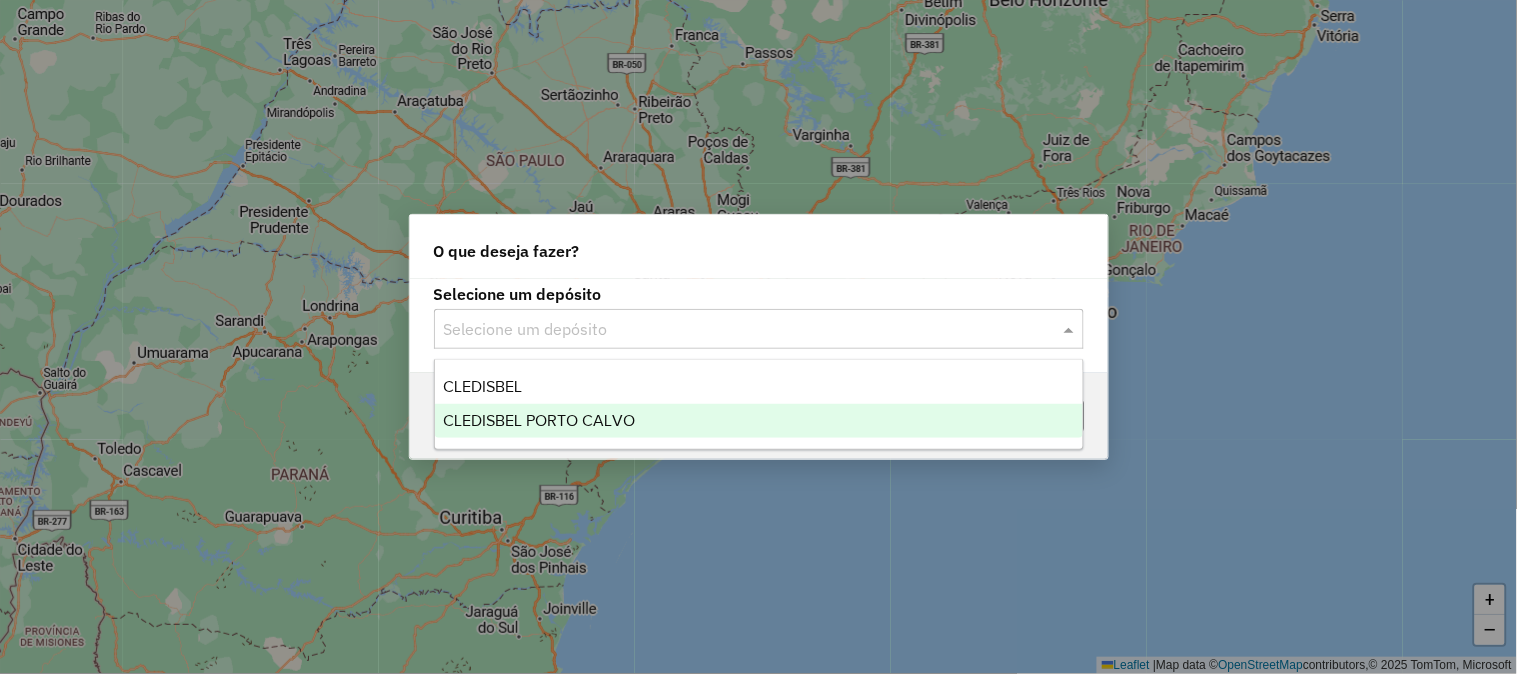 click on "CLEDISBEL PORTO CALVO" at bounding box center (539, 420) 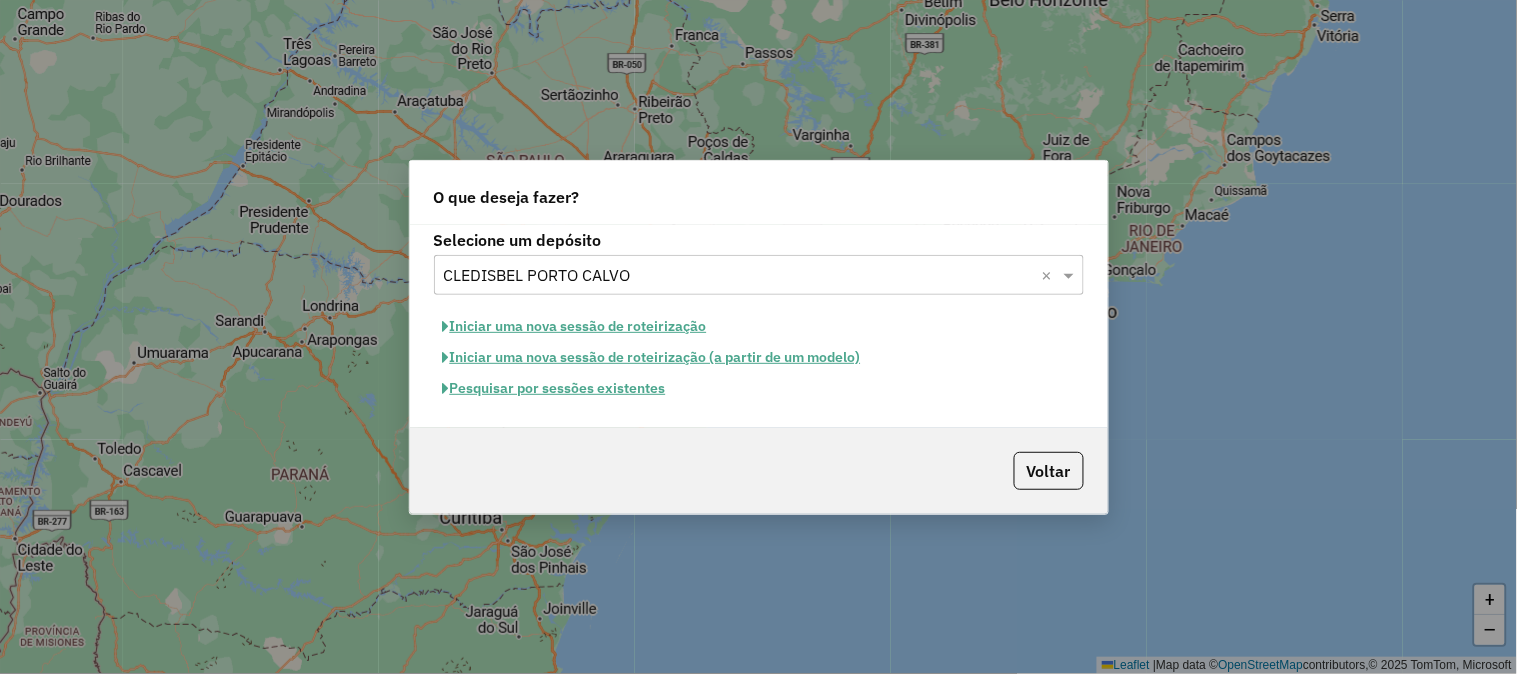 click on "Pesquisar por sessões existentes" 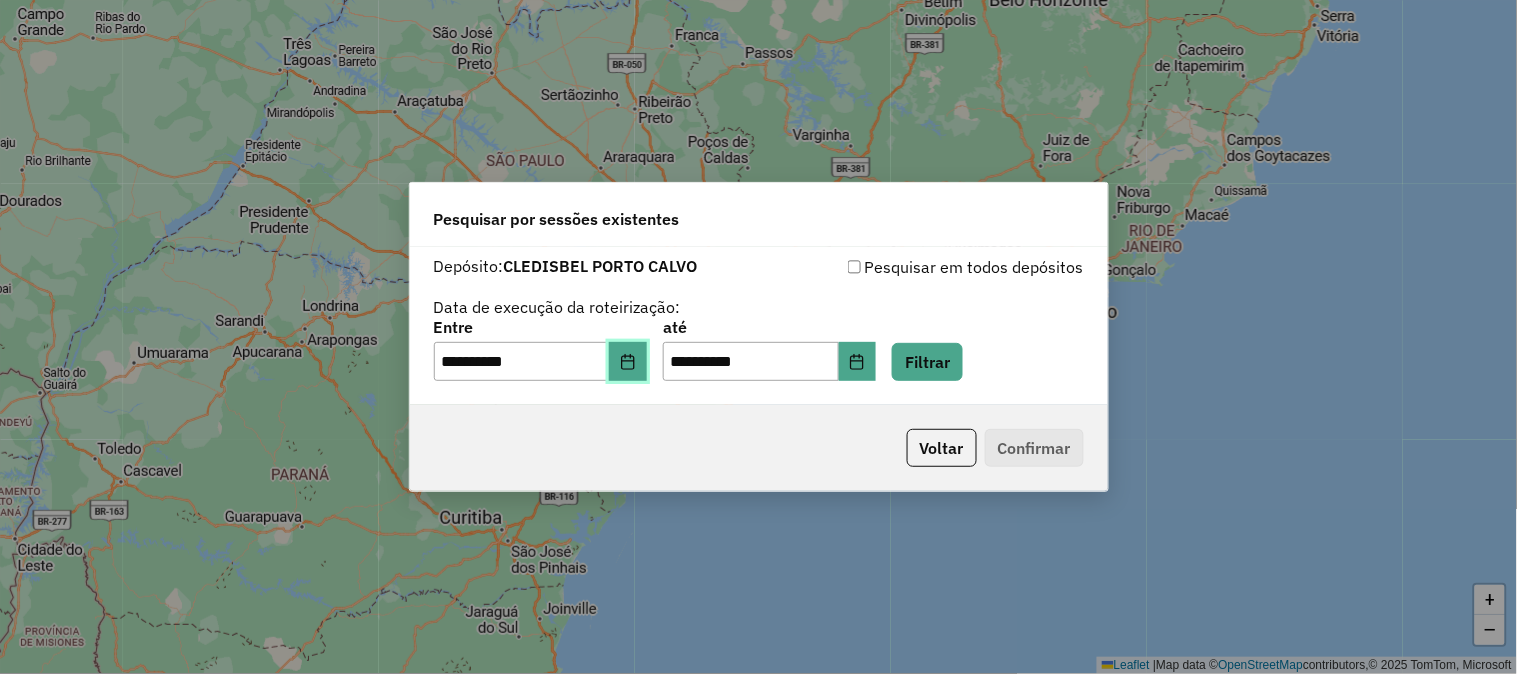click 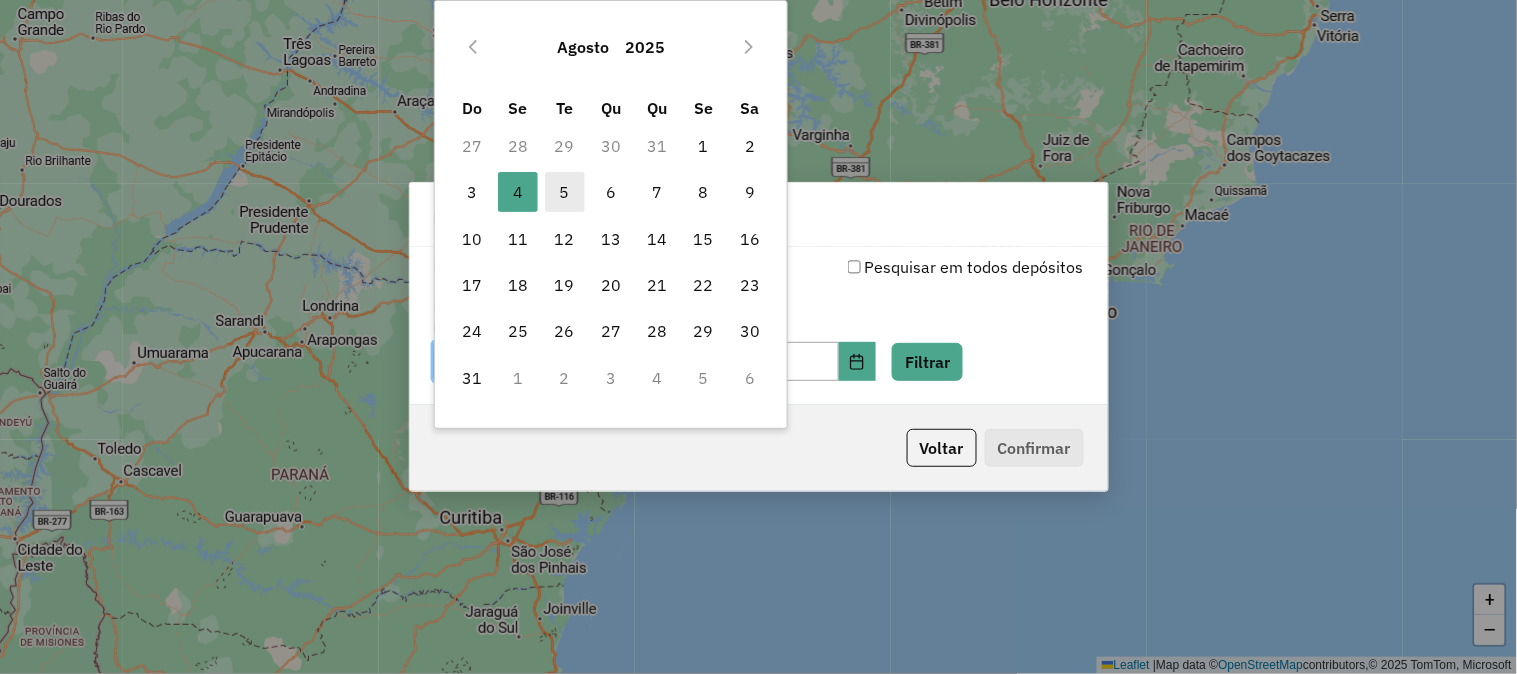 click on "5" at bounding box center [565, 192] 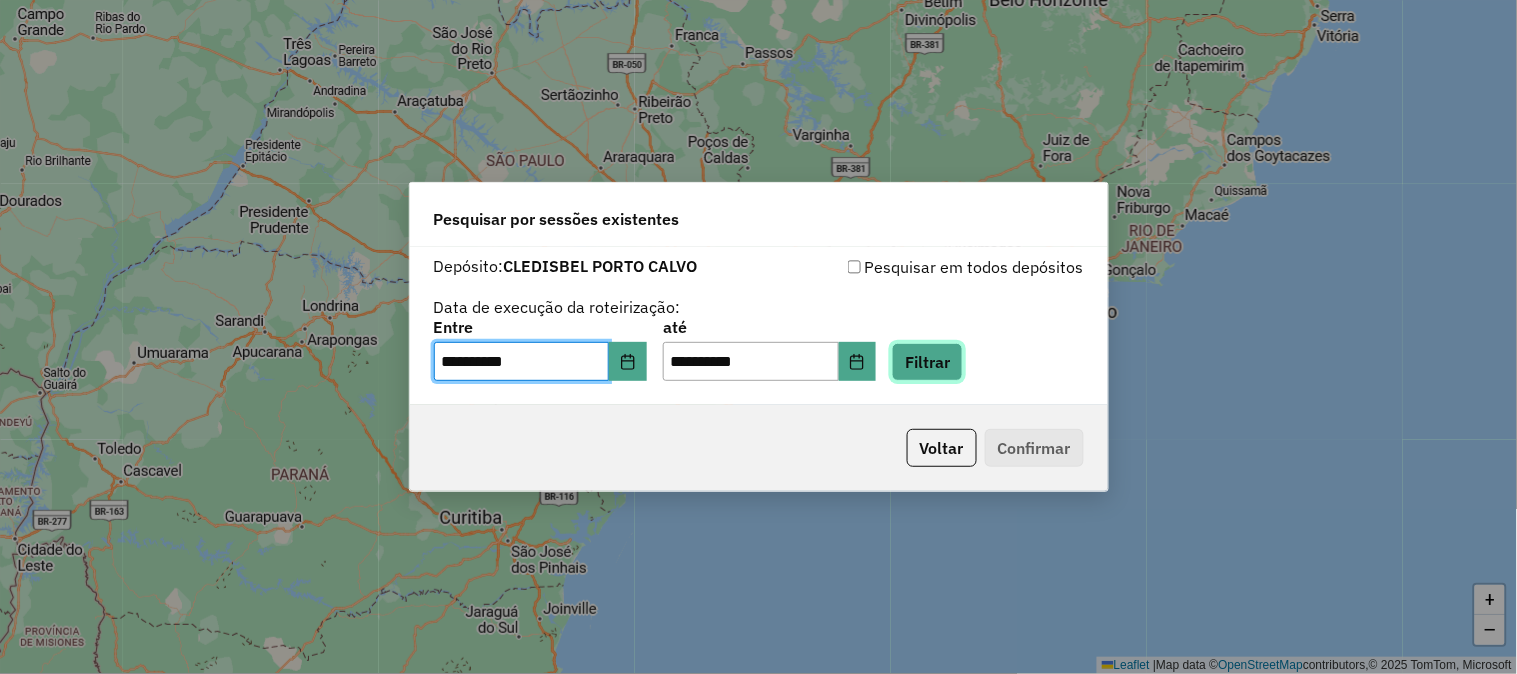 click on "Filtrar" 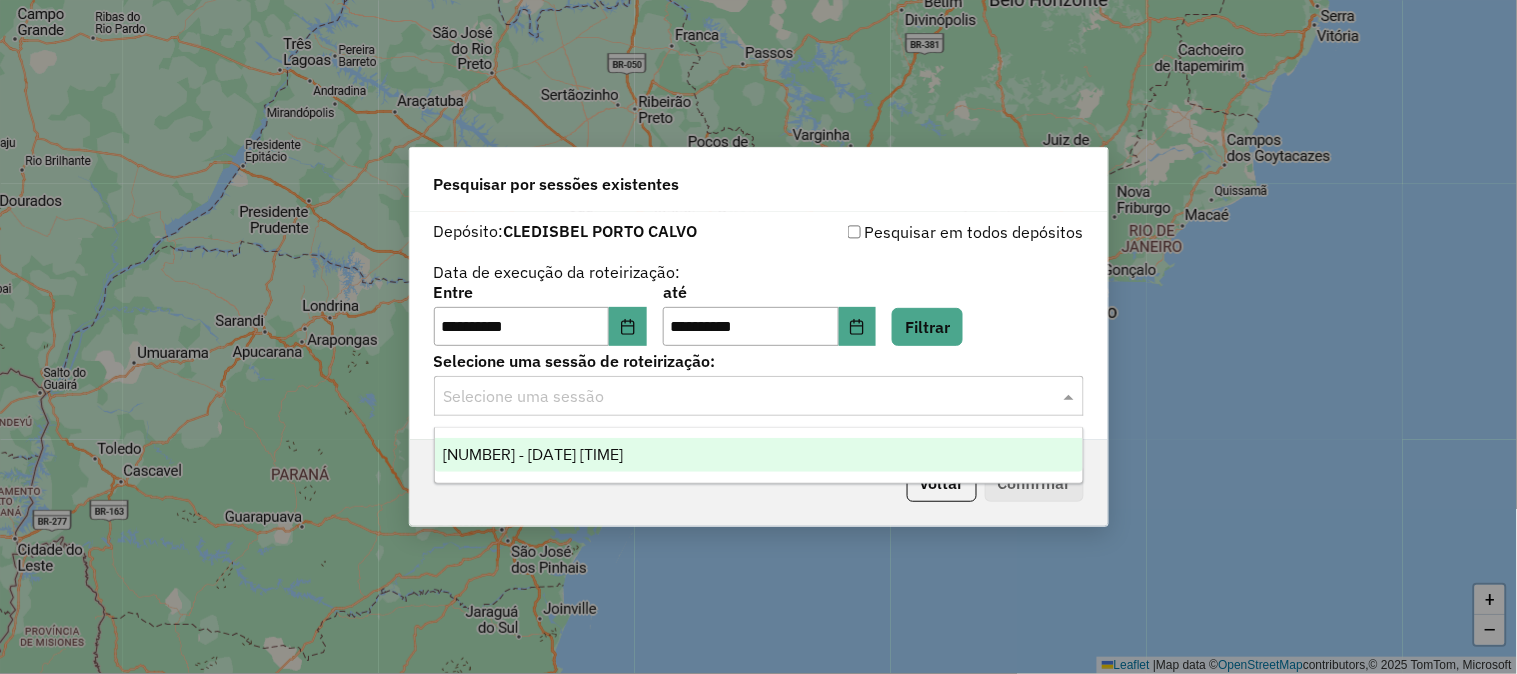click on "Selecione uma sessão" 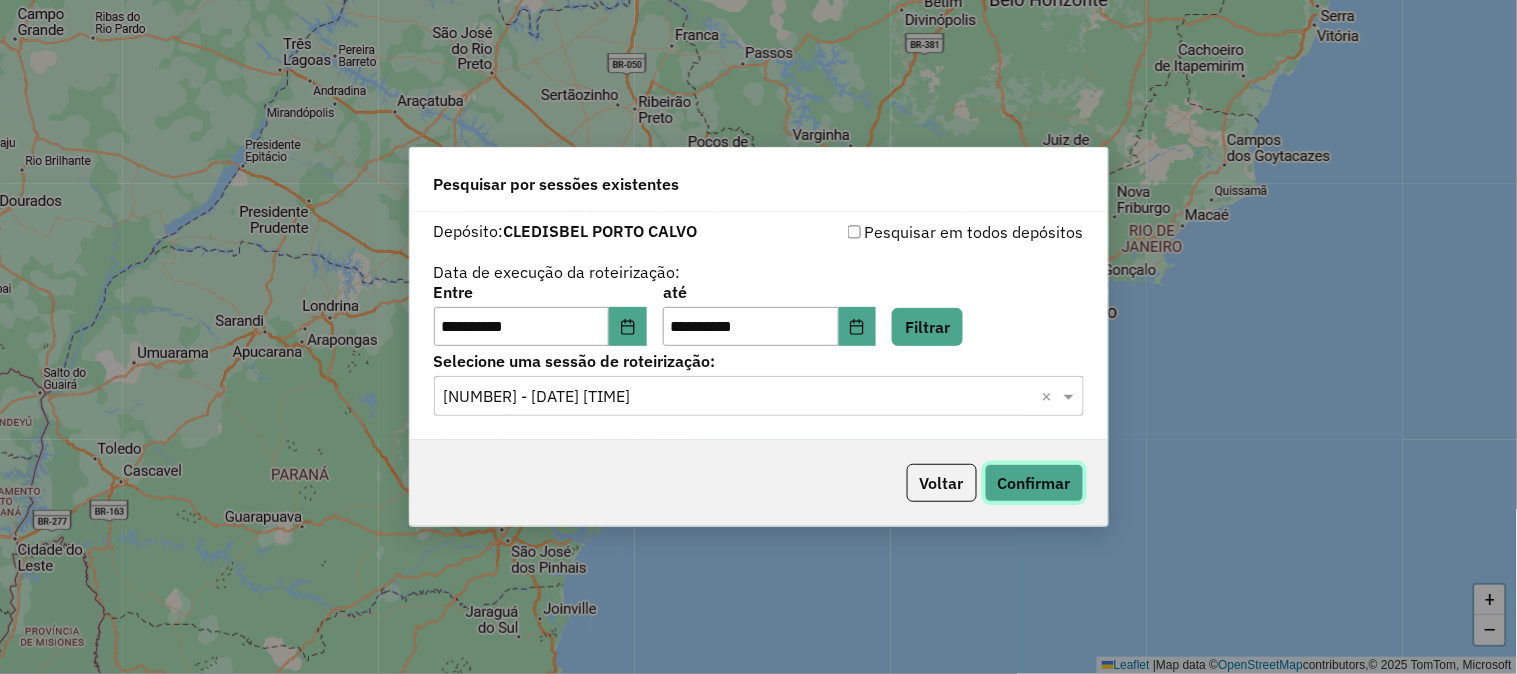 click on "Confirmar" 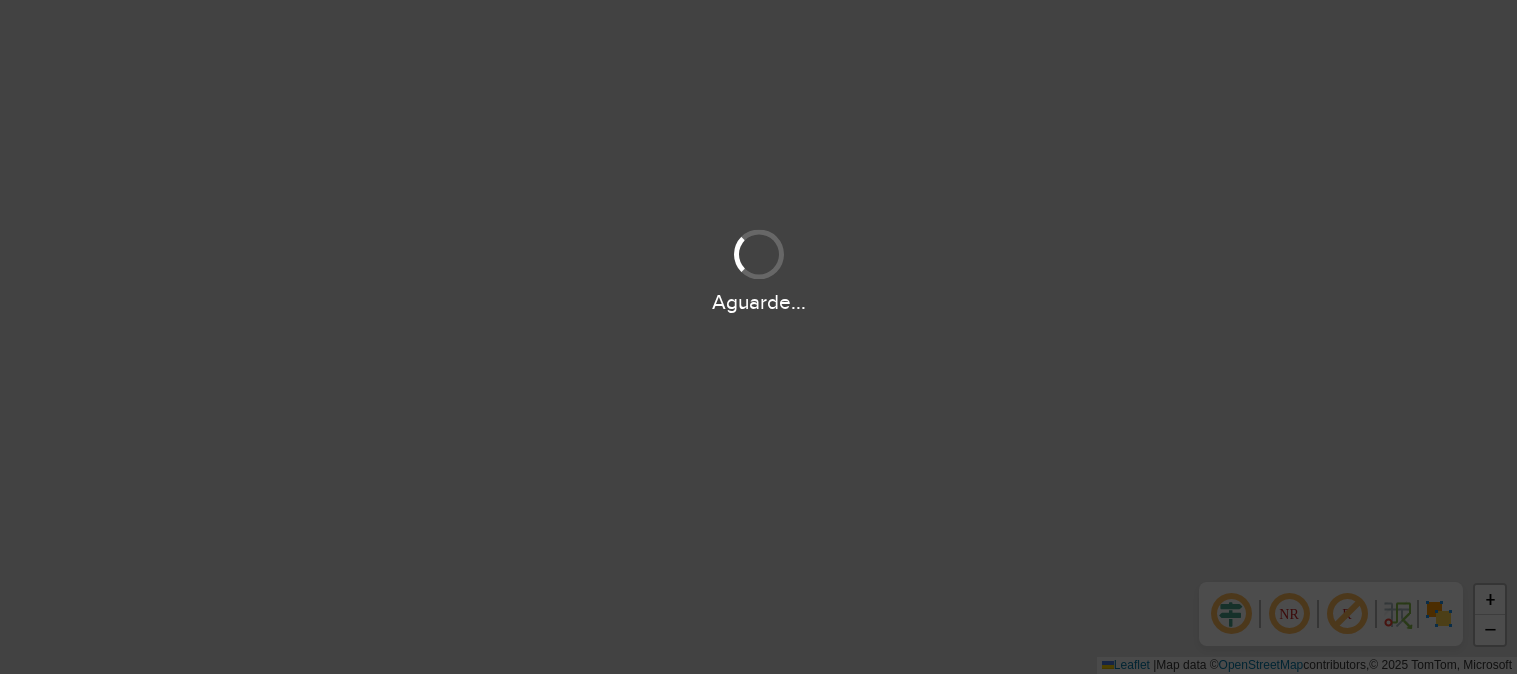 scroll, scrollTop: 0, scrollLeft: 0, axis: both 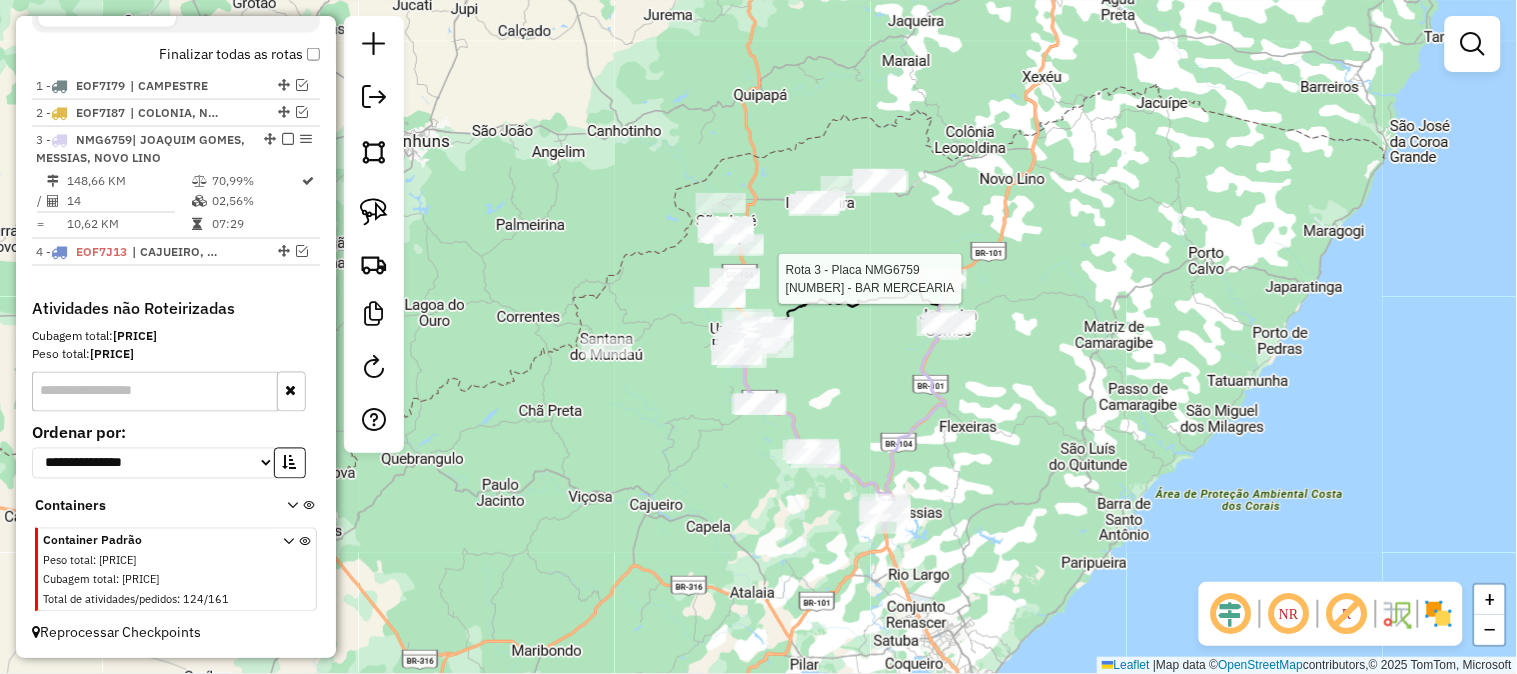 select on "**********" 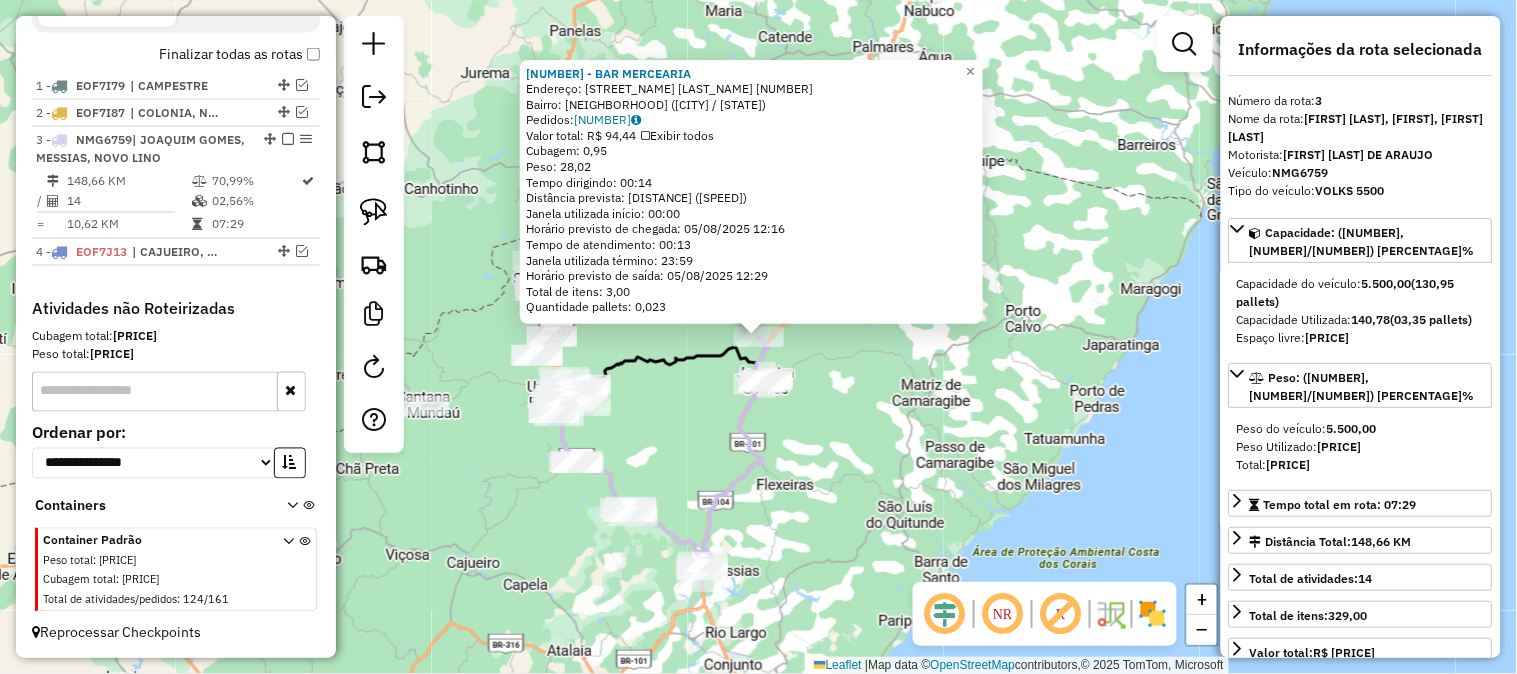 click on "19167 - BAR MERCEARIA  Endereço:  Rua Maria Jose Oliveira 28   Bairro: CENTRO (JOAQUIM GOMES / AL)   Pedidos:  04412381   Valor total: R$ 94,44   Exibir todos   Cubagem: 0,95  Peso: 28,02  Tempo dirigindo: 00:14   Distância prevista: 11,659 km (49,97 km/h)   Janela utilizada início: 00:00   Horário previsto de chegada: 05/08/2025 12:16   Tempo de atendimento: 00:13   Janela utilizada término: 23:59   Horário previsto de saída: 05/08/2025 12:29   Total de itens: 3,00   Quantidade pallets: 0,023  × Janela de atendimento Grade de atendimento Capacidade Transportadoras Veículos Cliente Pedidos  Rotas Selecione os dias de semana para filtrar as janelas de atendimento  Seg   Ter   Qua   Qui   Sex   Sáb   Dom  Informe o período da janela de atendimento: De: Até:  Filtrar exatamente a janela do cliente  Considerar janela de atendimento padrão  Selecione os dias de semana para filtrar as grades de atendimento  Seg   Ter   Qua   Qui   Sex   Sáb   Dom   Considerar clientes sem dia de atendimento cadastrado" 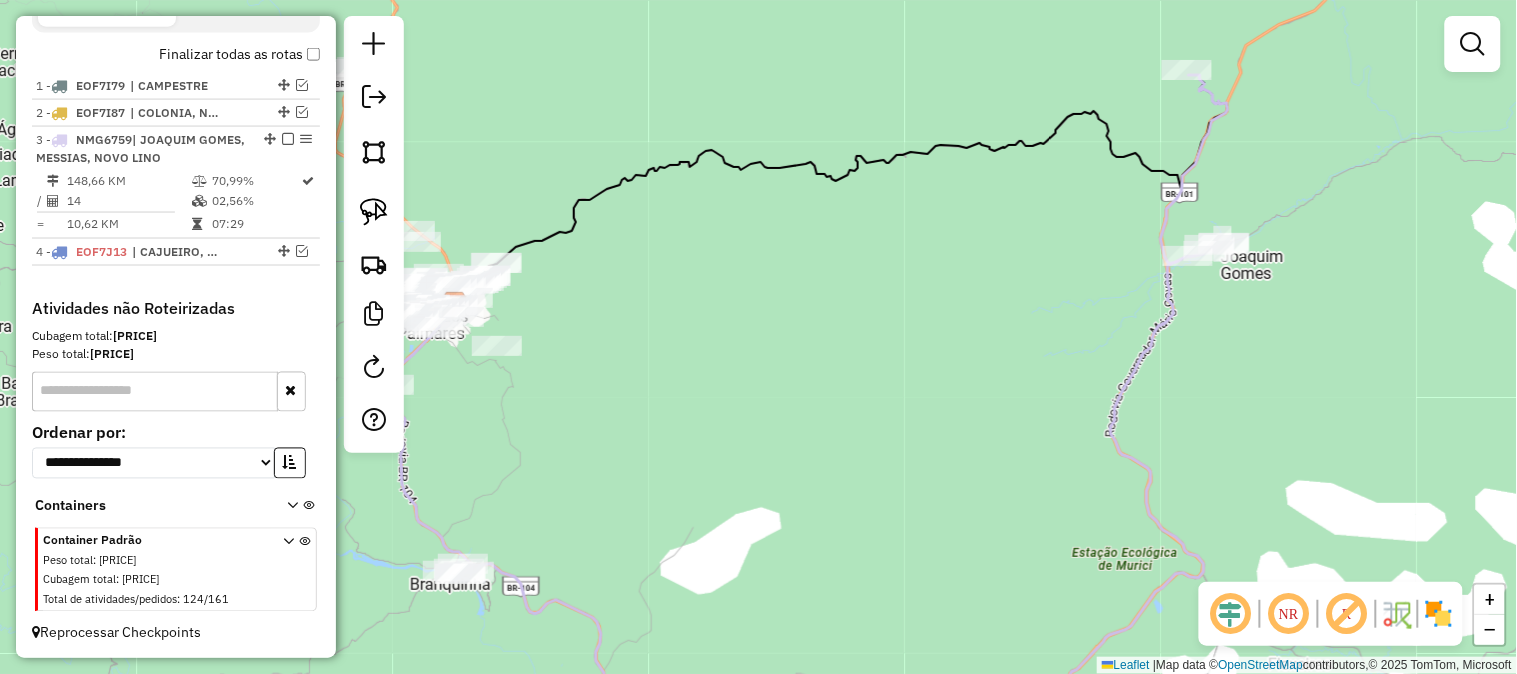 drag, startPoint x: 657, startPoint y: 337, endPoint x: 712, endPoint y: 351, distance: 56.753853 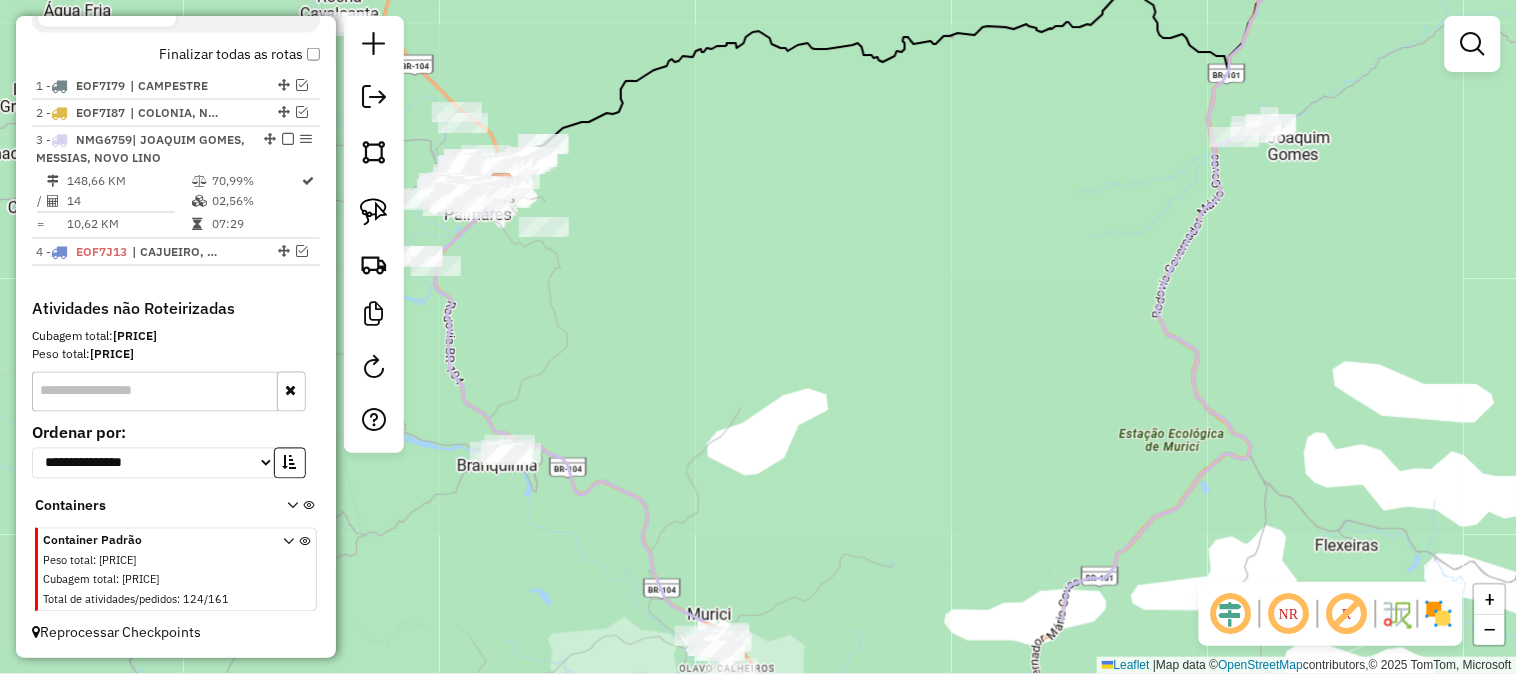 drag, startPoint x: 844, startPoint y: 432, endPoint x: 918, endPoint y: 104, distance: 336.24396 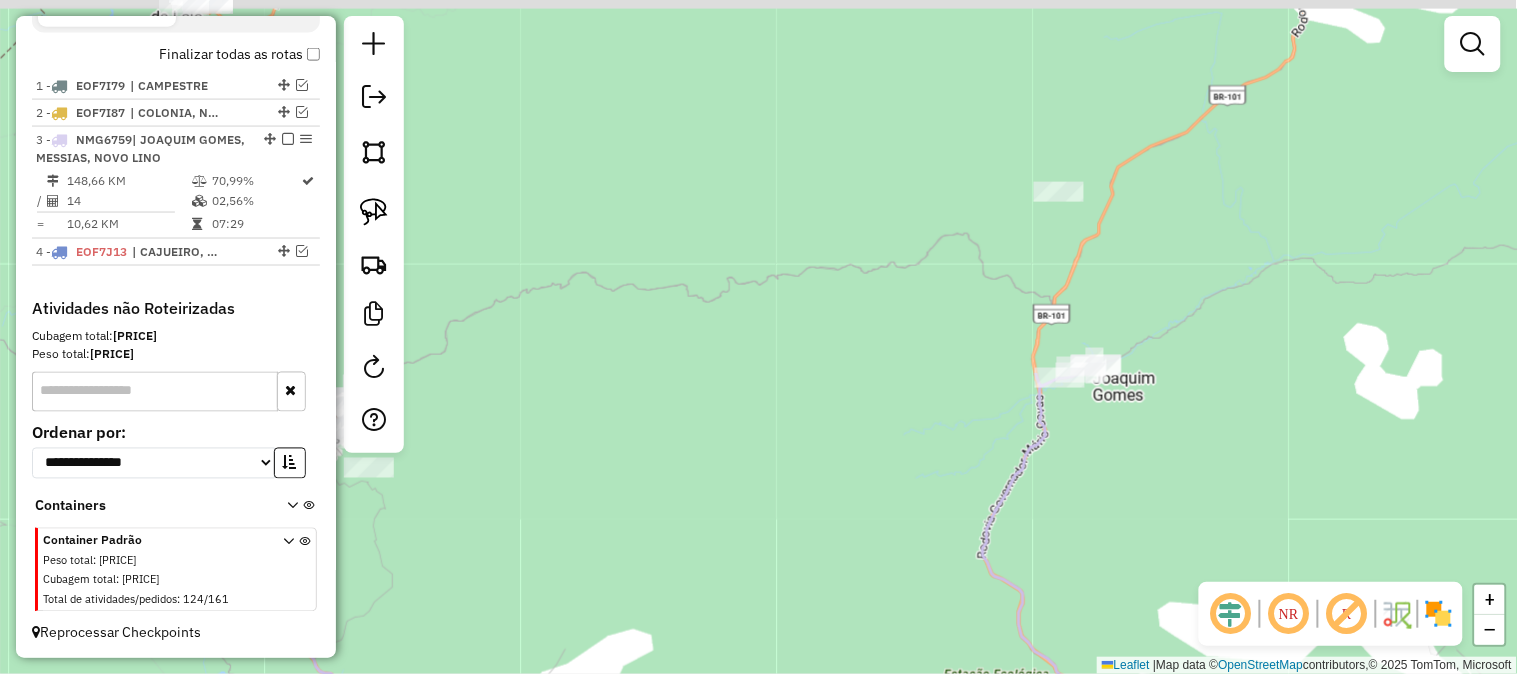 drag, startPoint x: 924, startPoint y: 93, endPoint x: 724, endPoint y: 535, distance: 485.14328 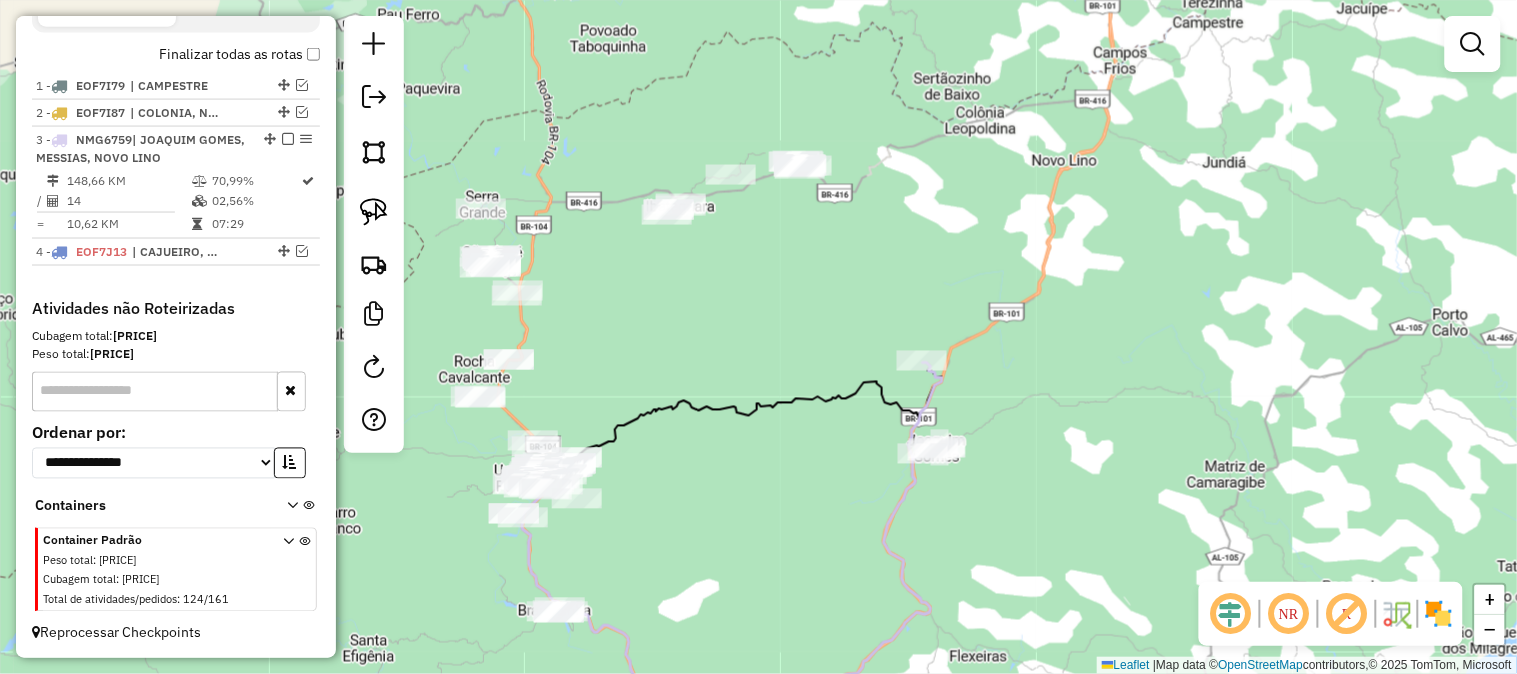 drag, startPoint x: 813, startPoint y: 252, endPoint x: 792, endPoint y: 324, distance: 75 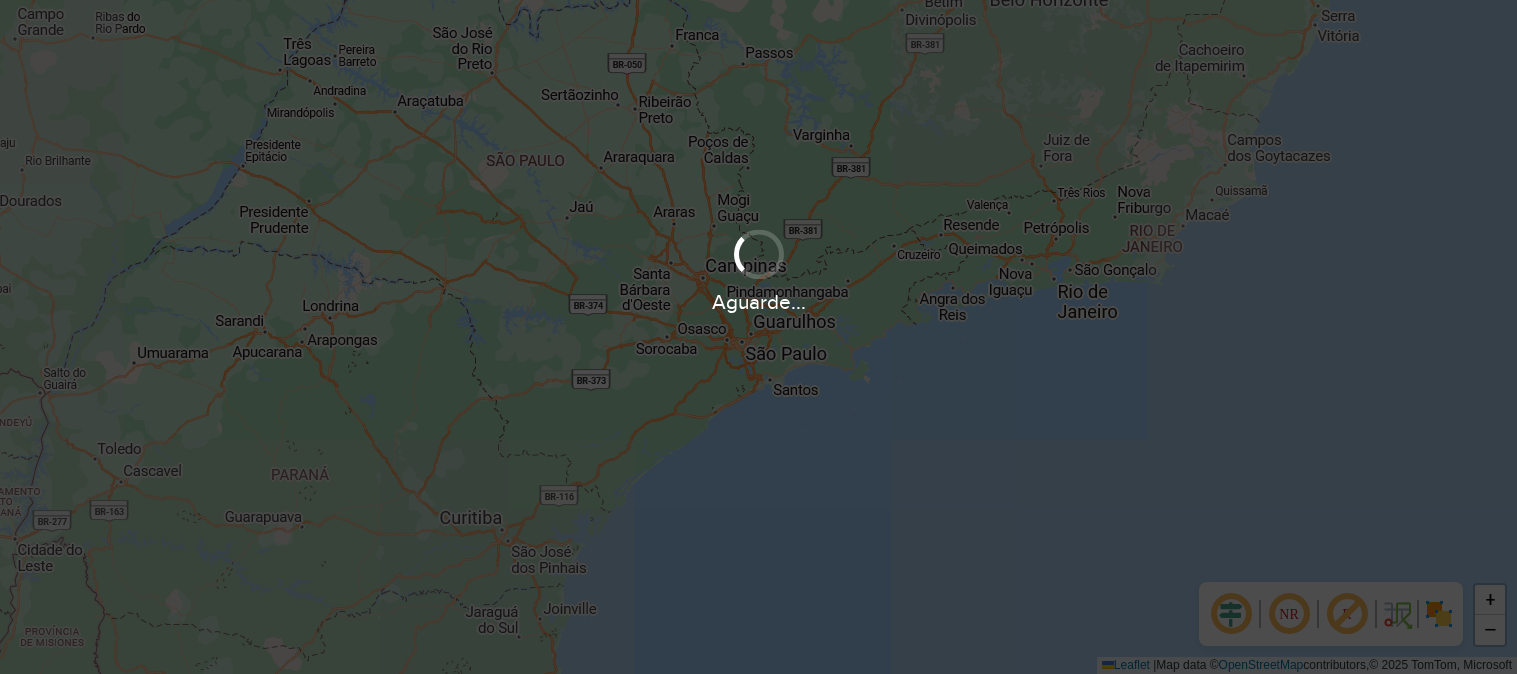scroll, scrollTop: 0, scrollLeft: 0, axis: both 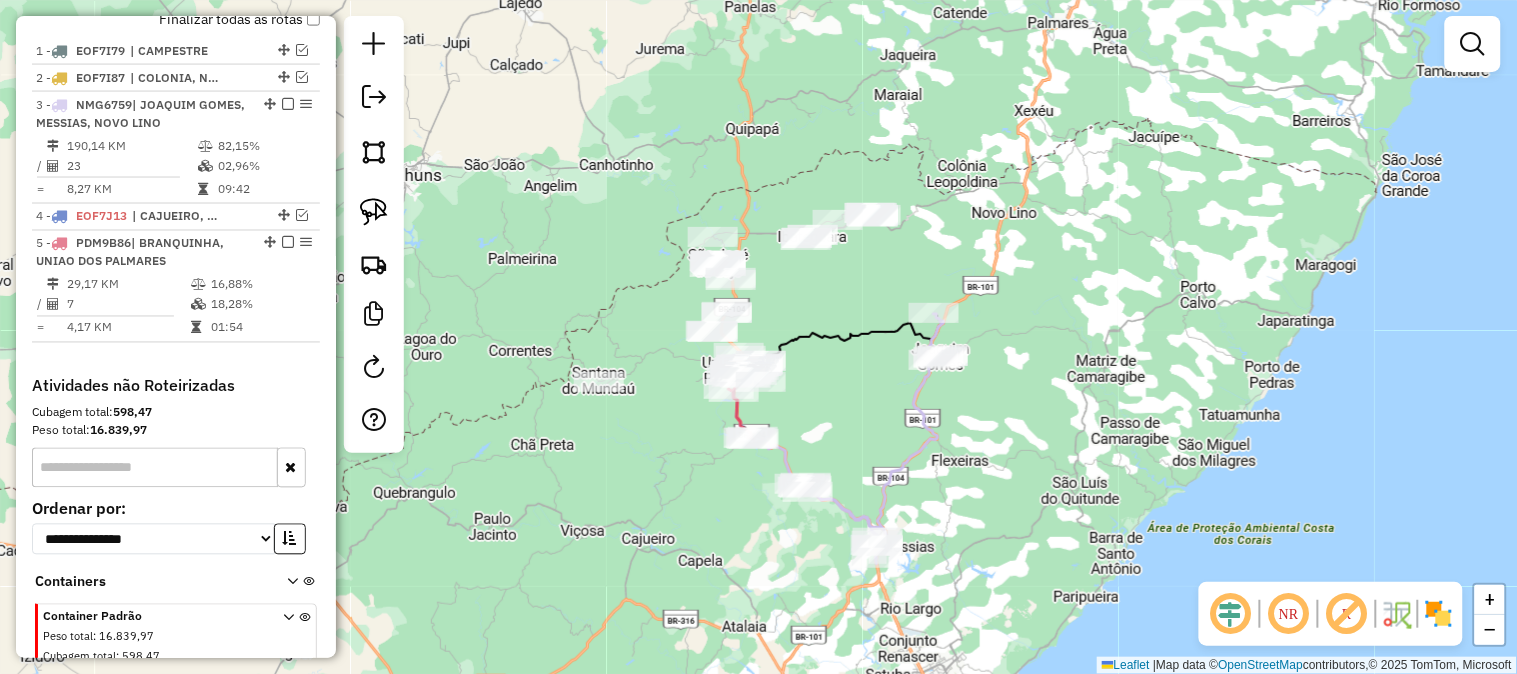 drag, startPoint x: 695, startPoint y: 482, endPoint x: 661, endPoint y: 591, distance: 114.17968 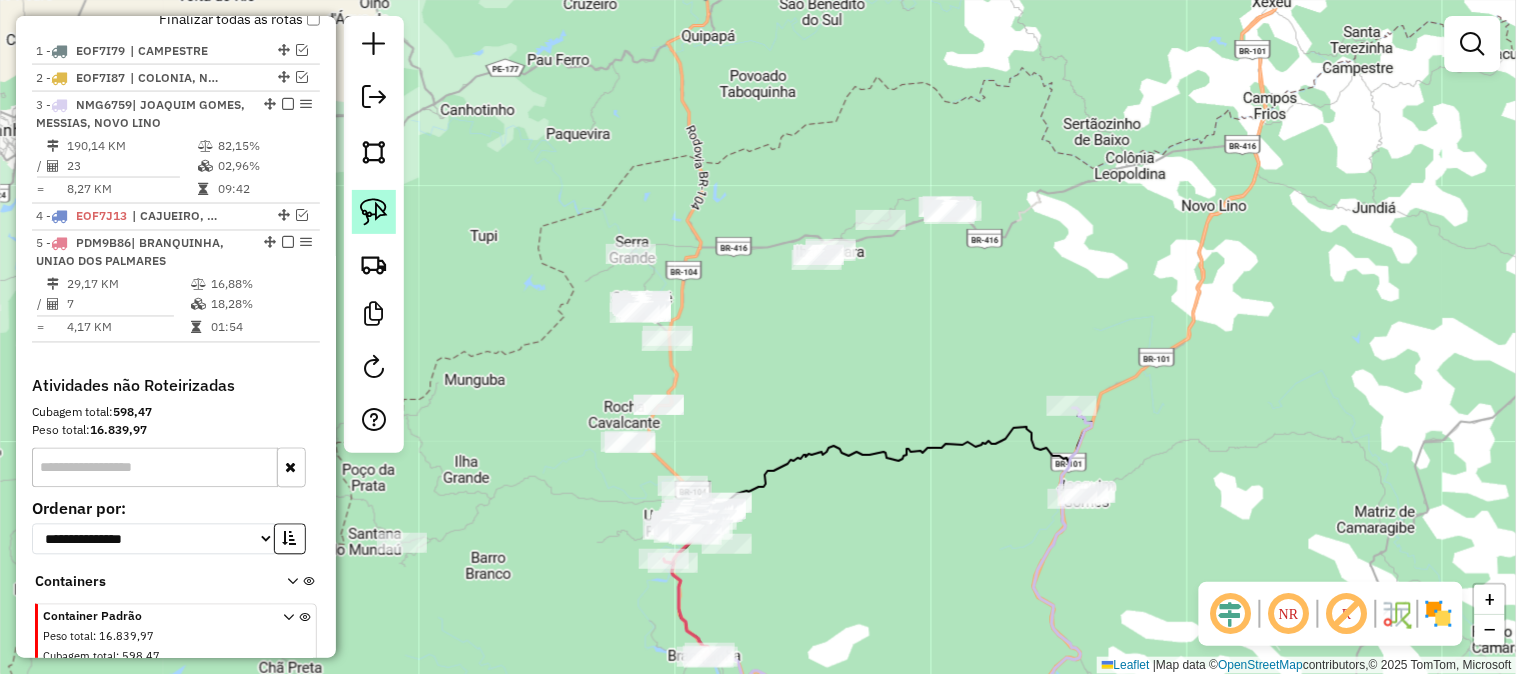click 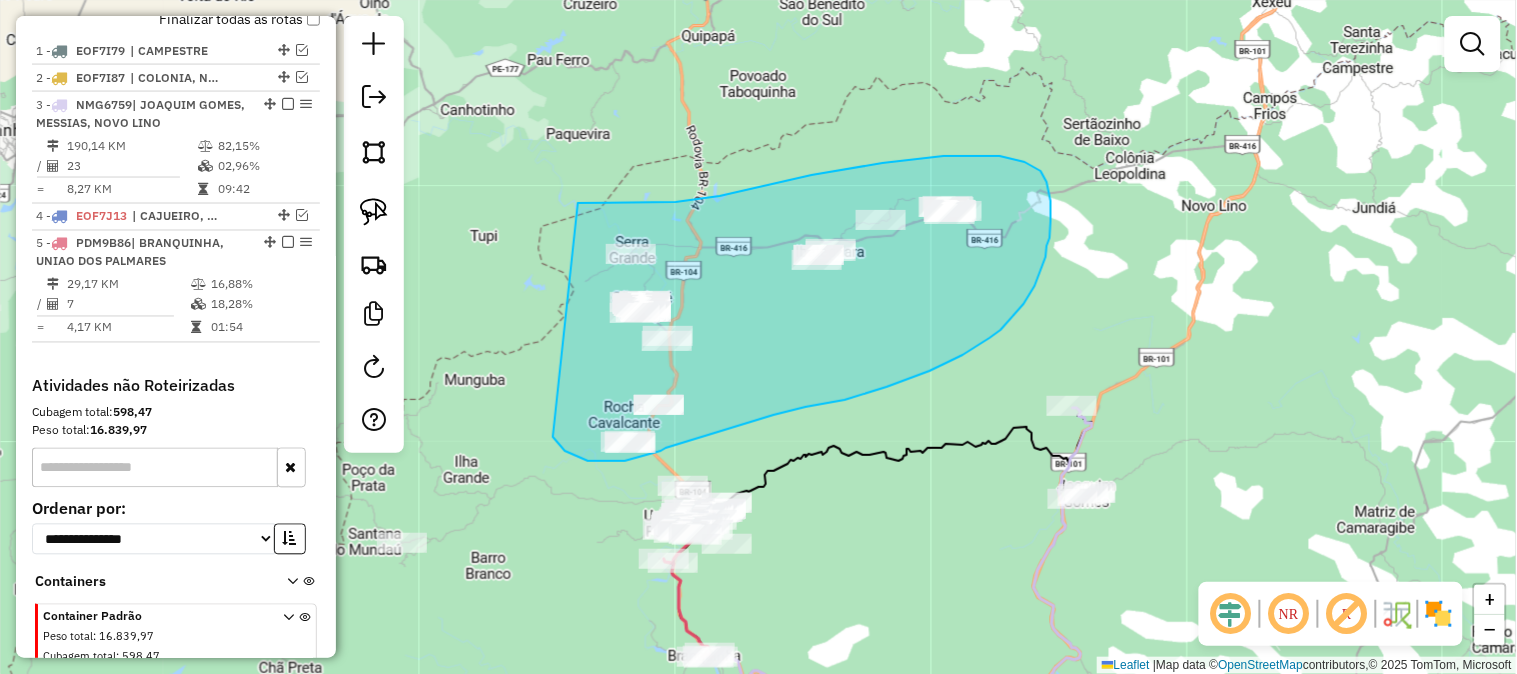 drag, startPoint x: 565, startPoint y: 451, endPoint x: 578, endPoint y: 203, distance: 248.34048 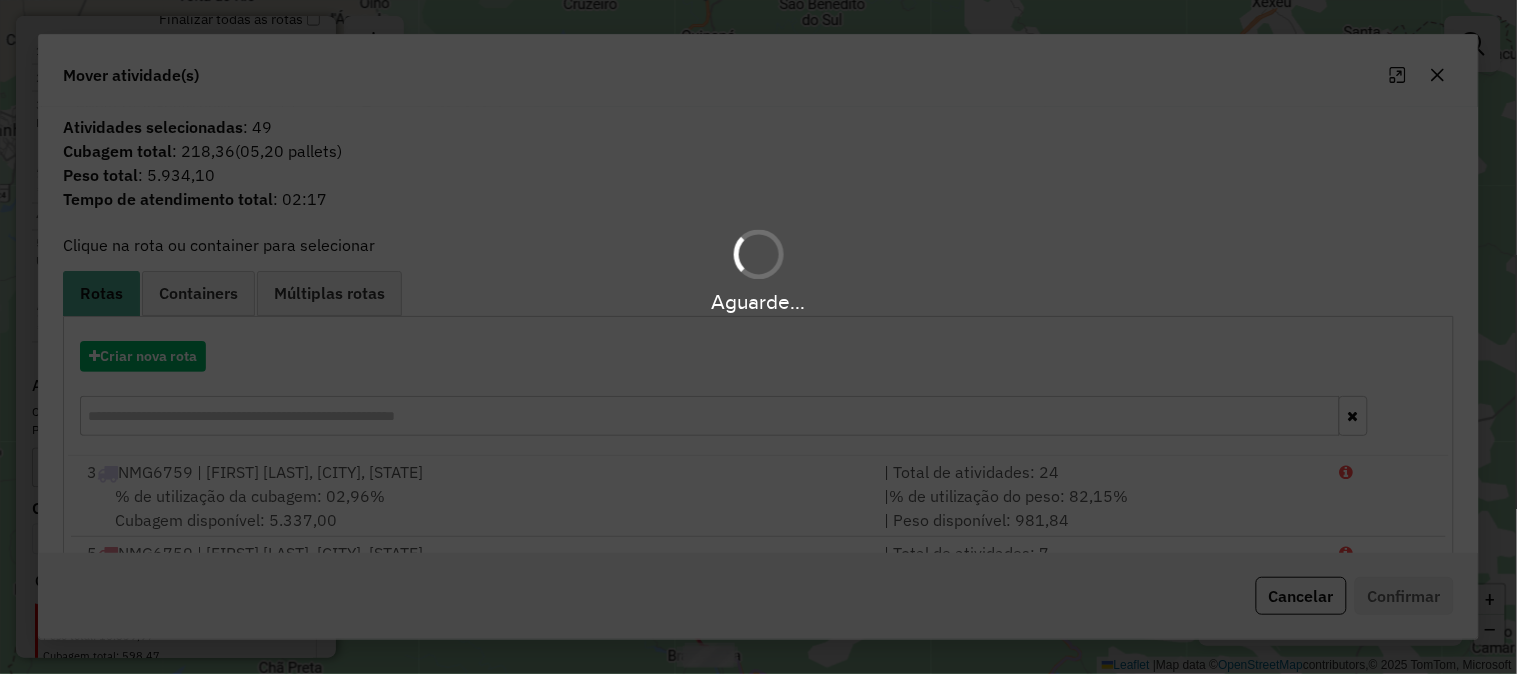 click on "Aguarde..." at bounding box center (758, 337) 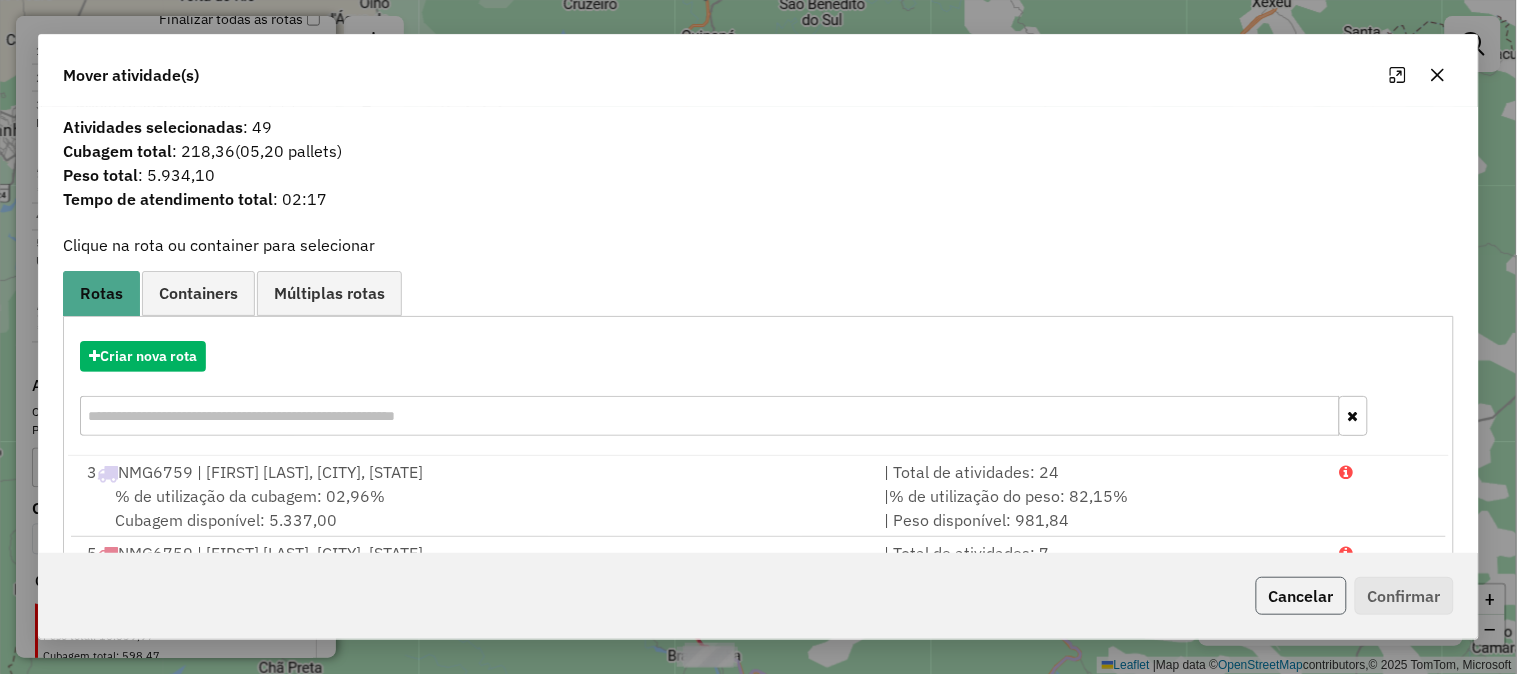click on "Cancelar" 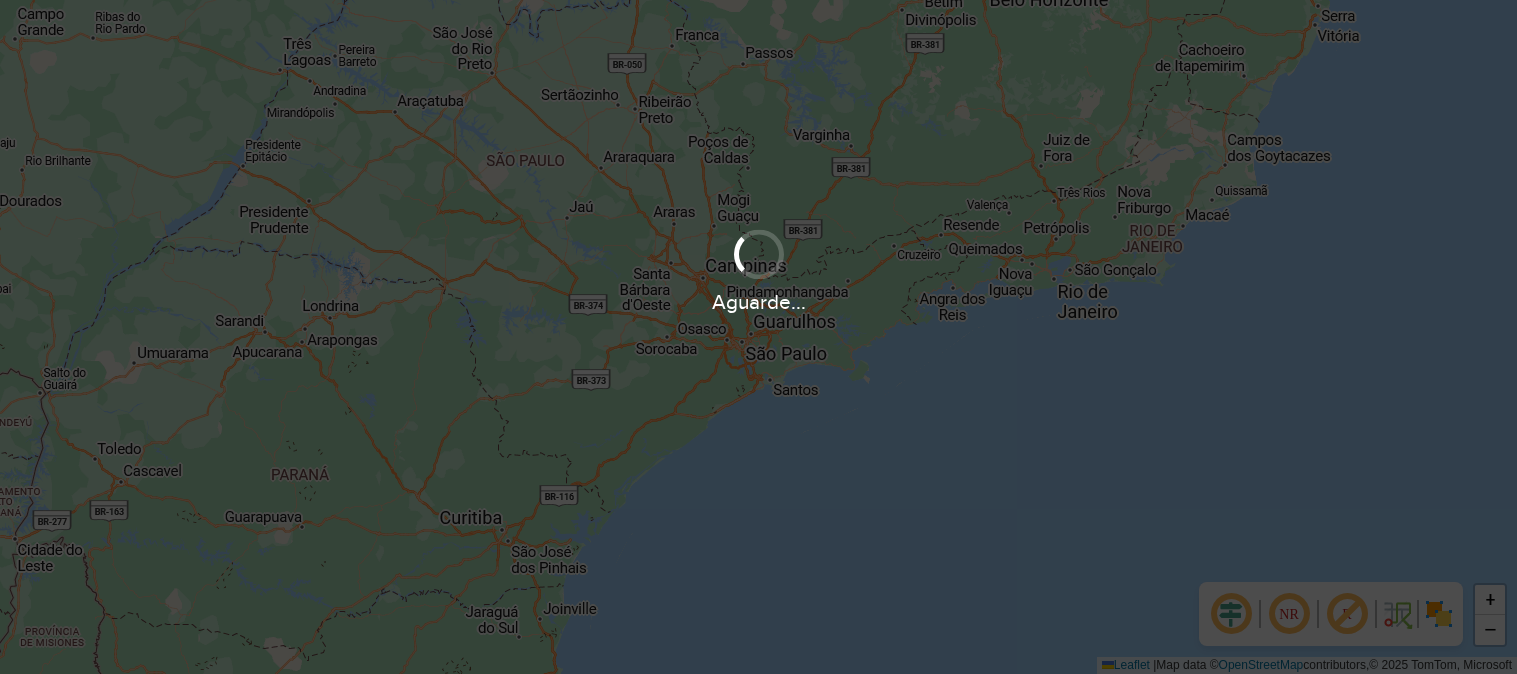 scroll, scrollTop: 0, scrollLeft: 0, axis: both 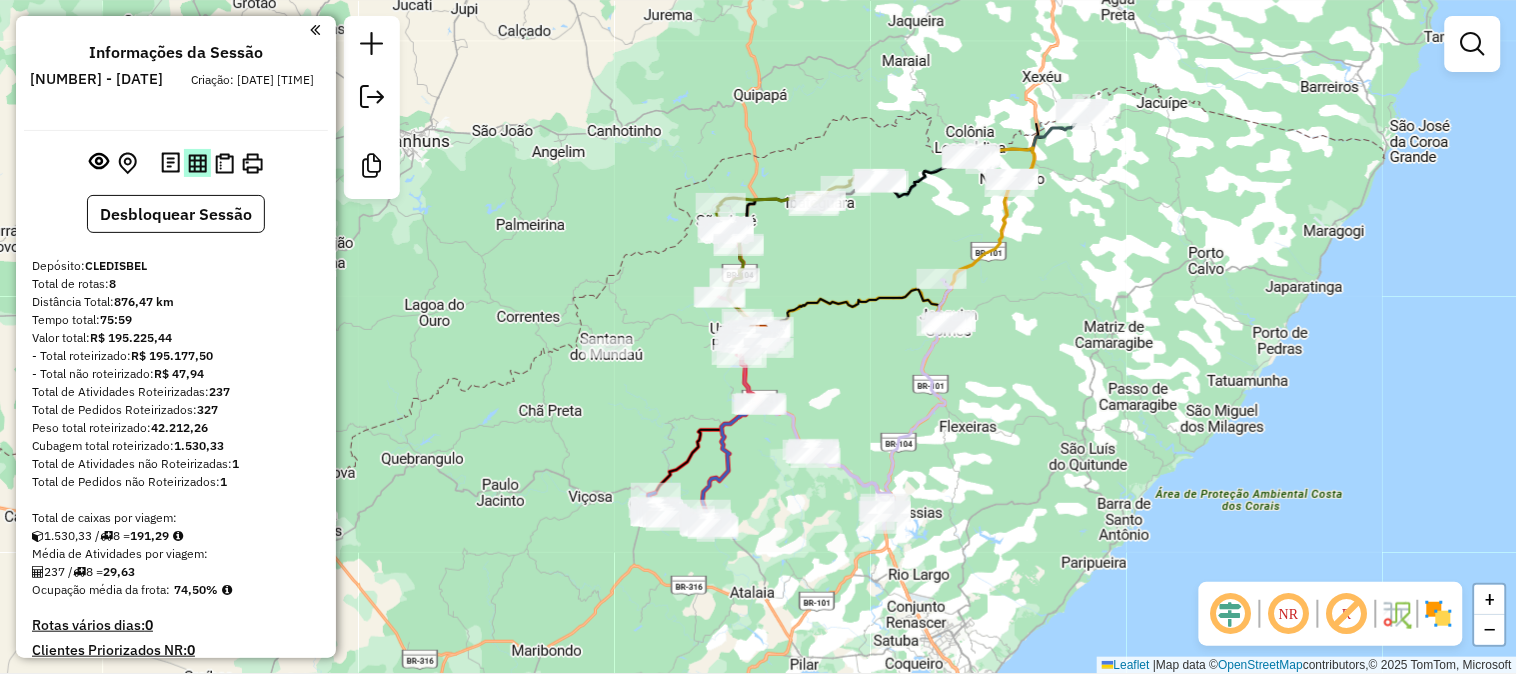 click at bounding box center (197, 163) 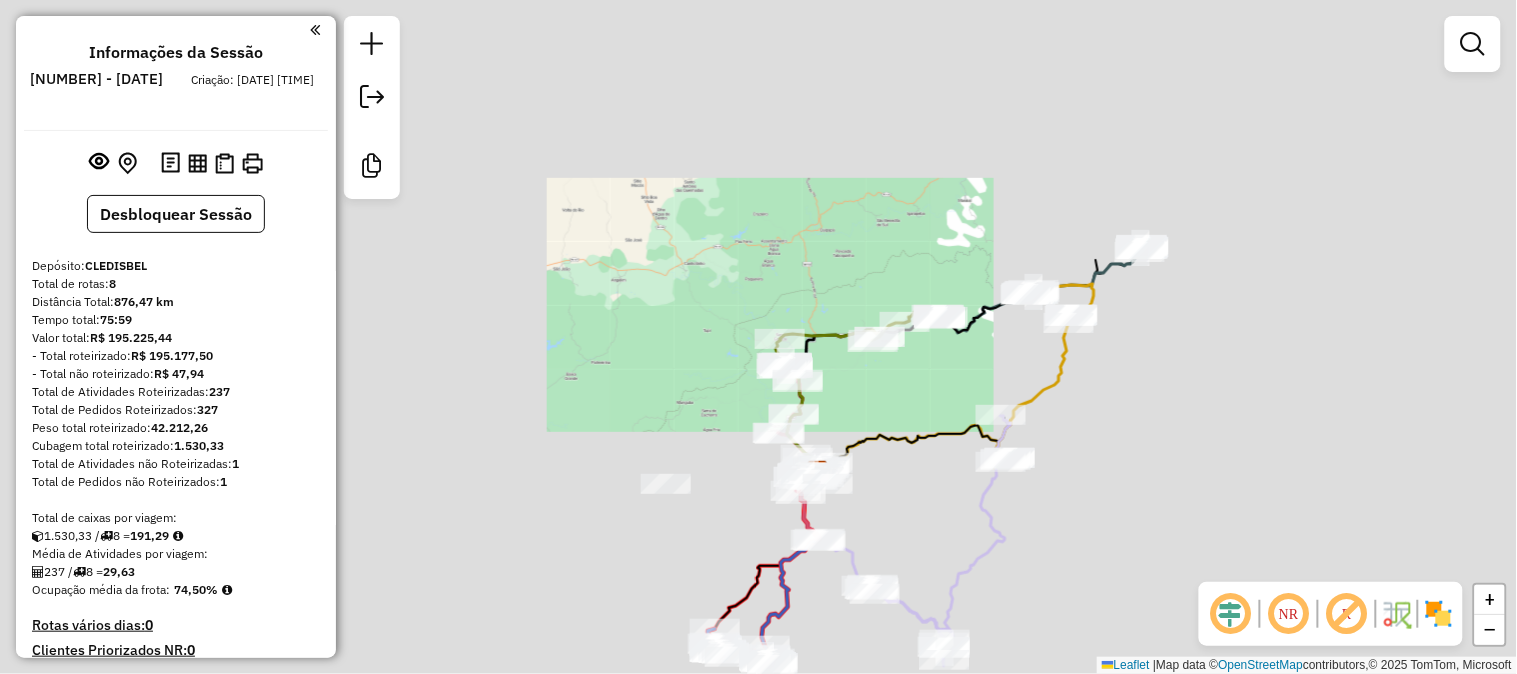 drag, startPoint x: 930, startPoint y: 525, endPoint x: 1004, endPoint y: 235, distance: 299.2925 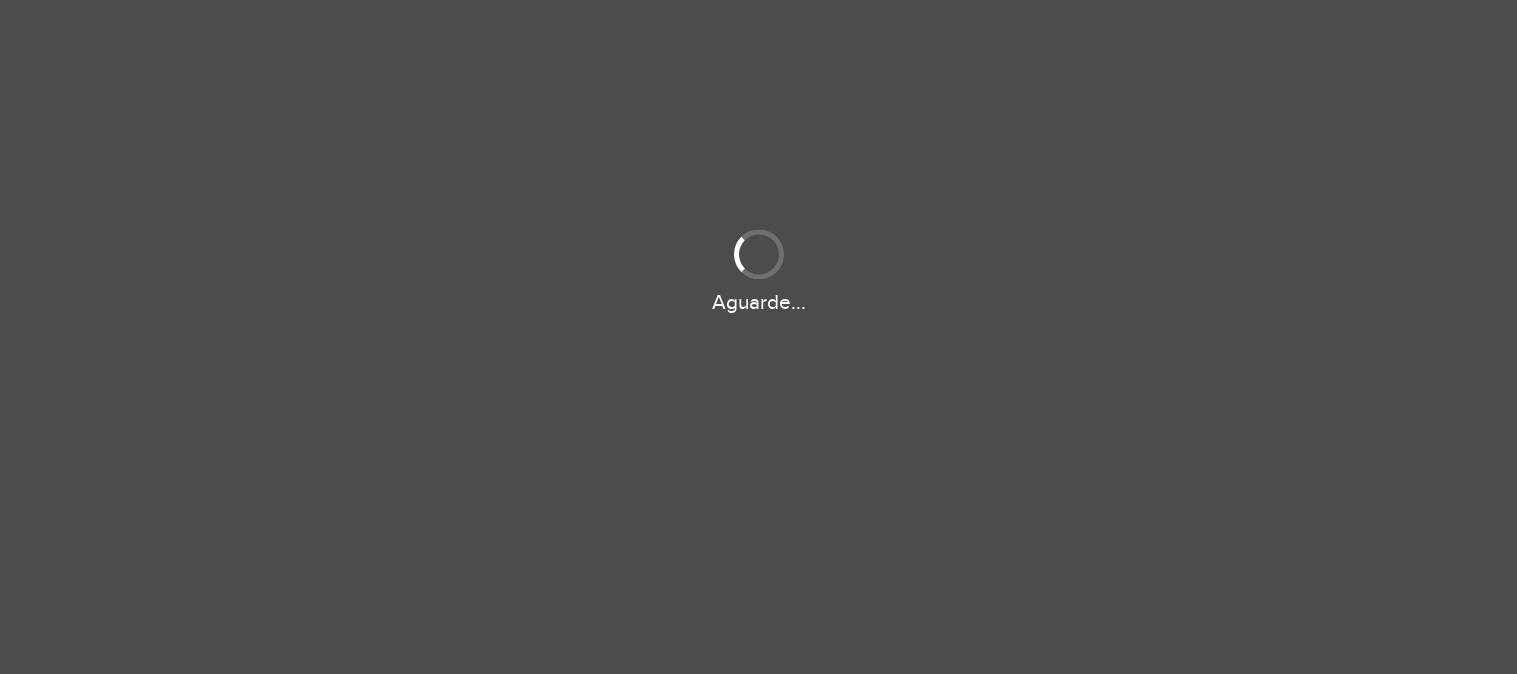 scroll, scrollTop: 0, scrollLeft: 0, axis: both 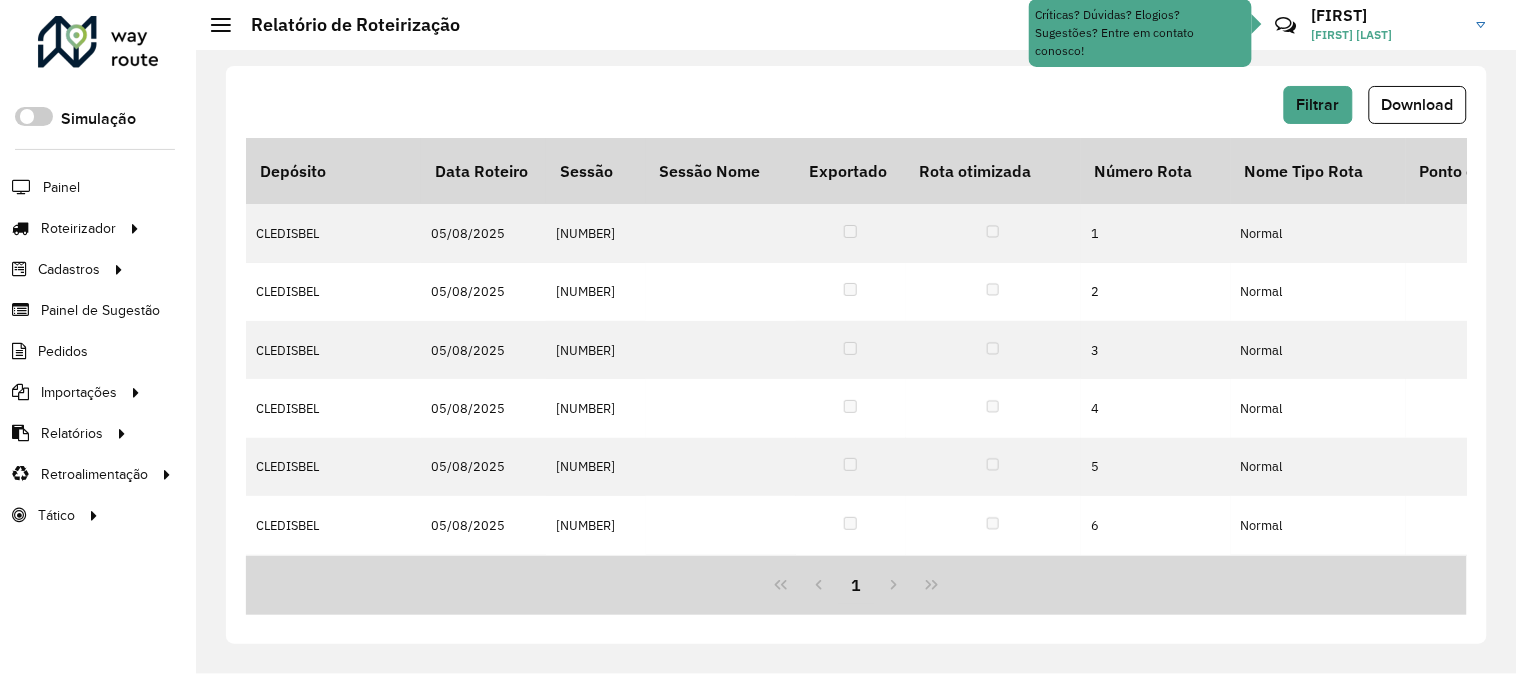click on "Download" 